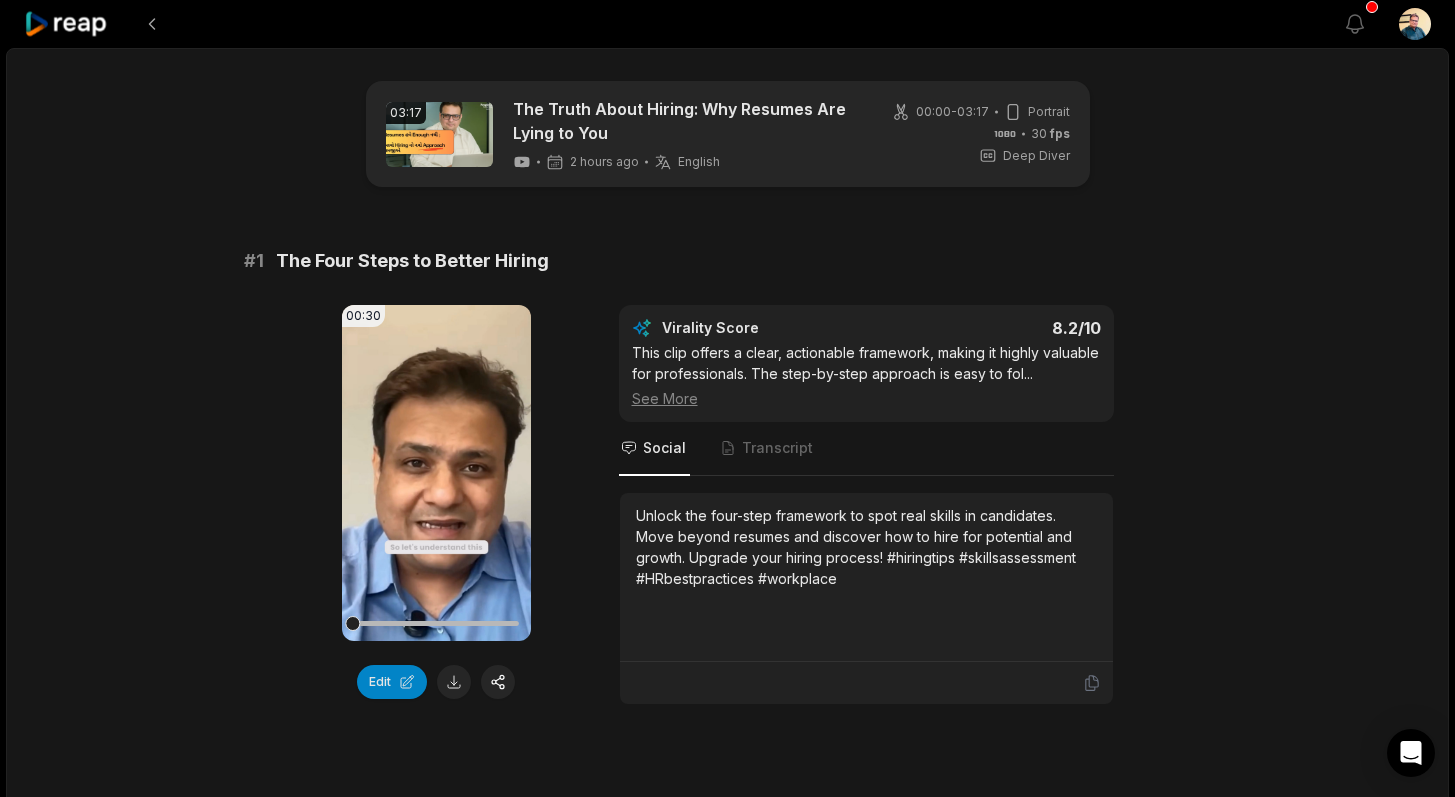 scroll, scrollTop: 455, scrollLeft: 0, axis: vertical 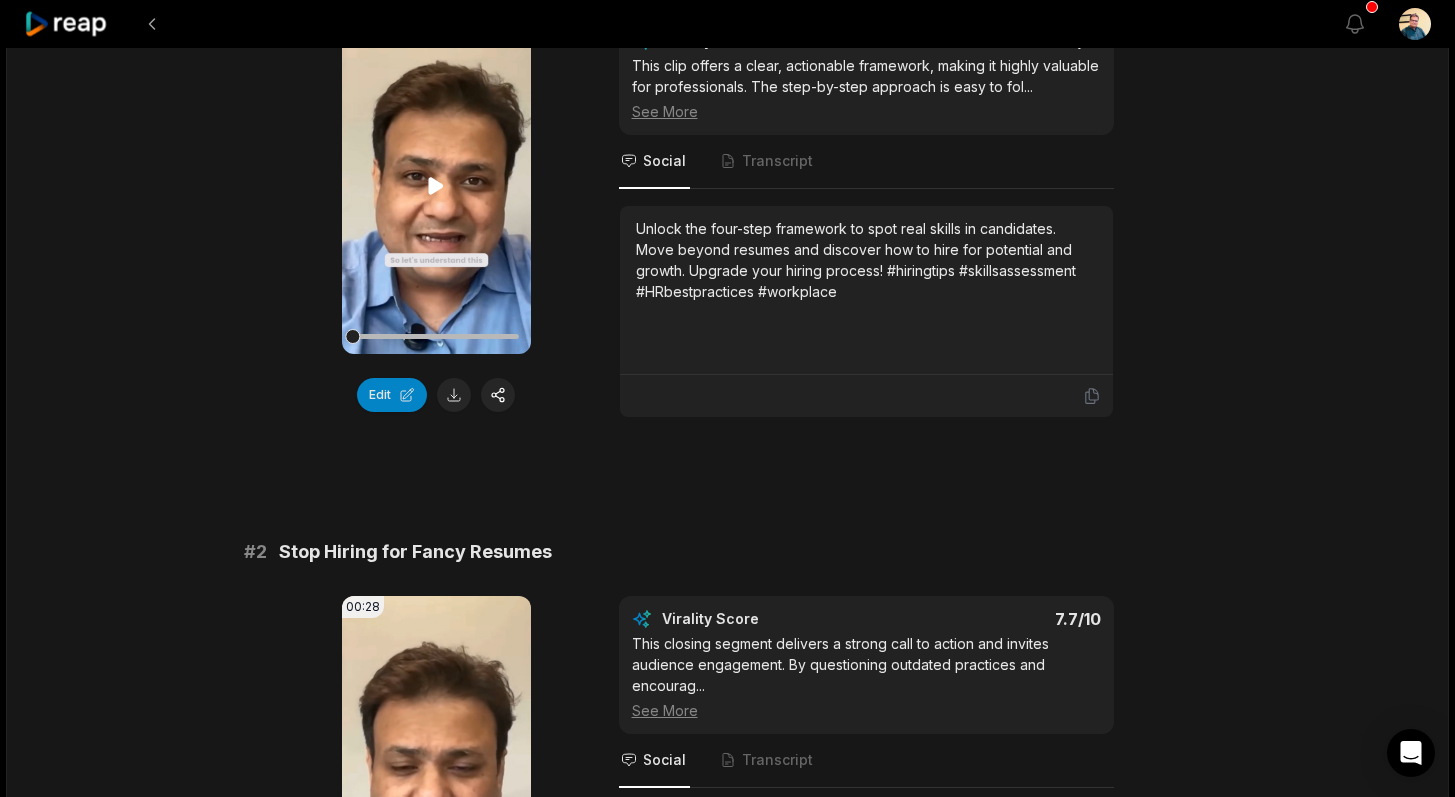 click 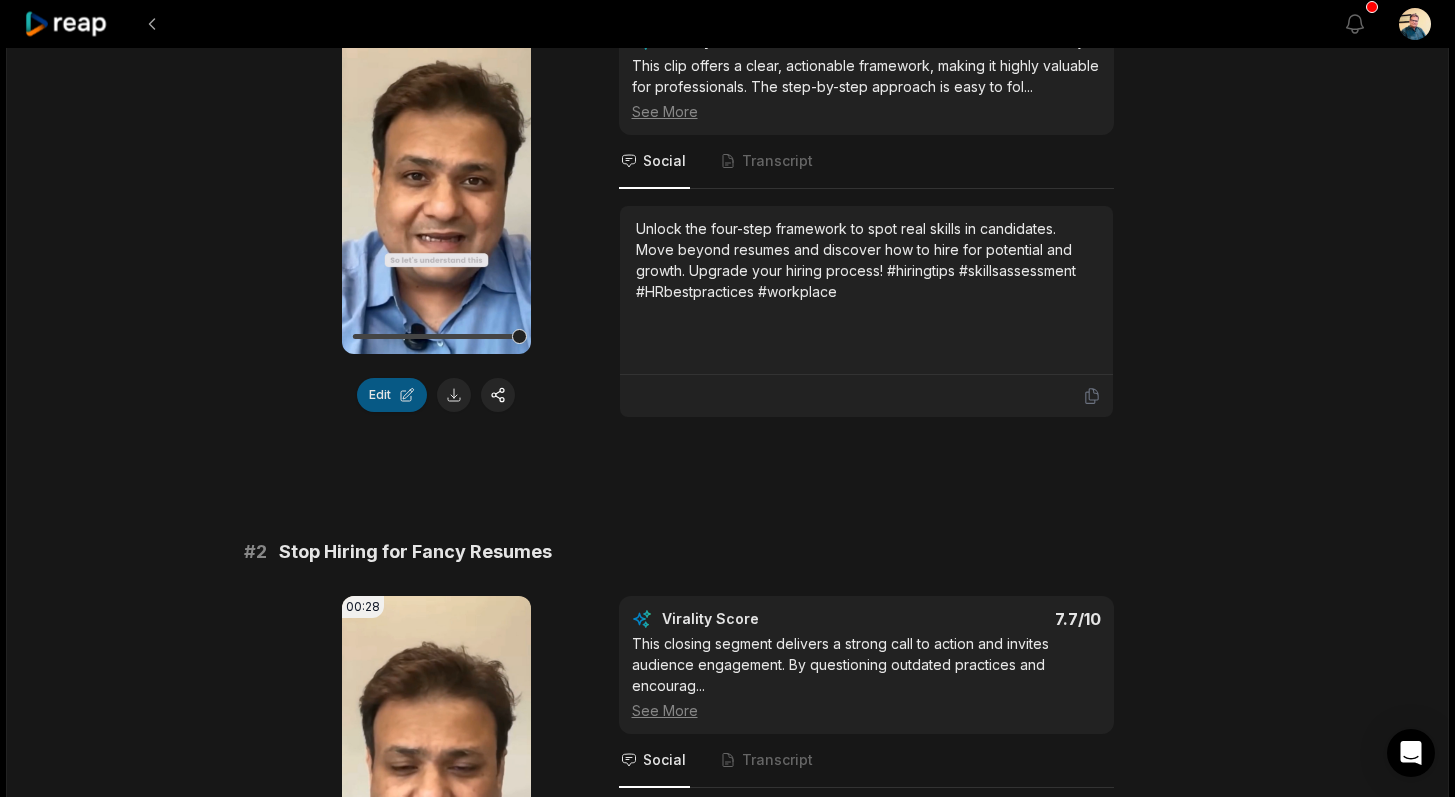 click on "Edit" at bounding box center (392, 395) 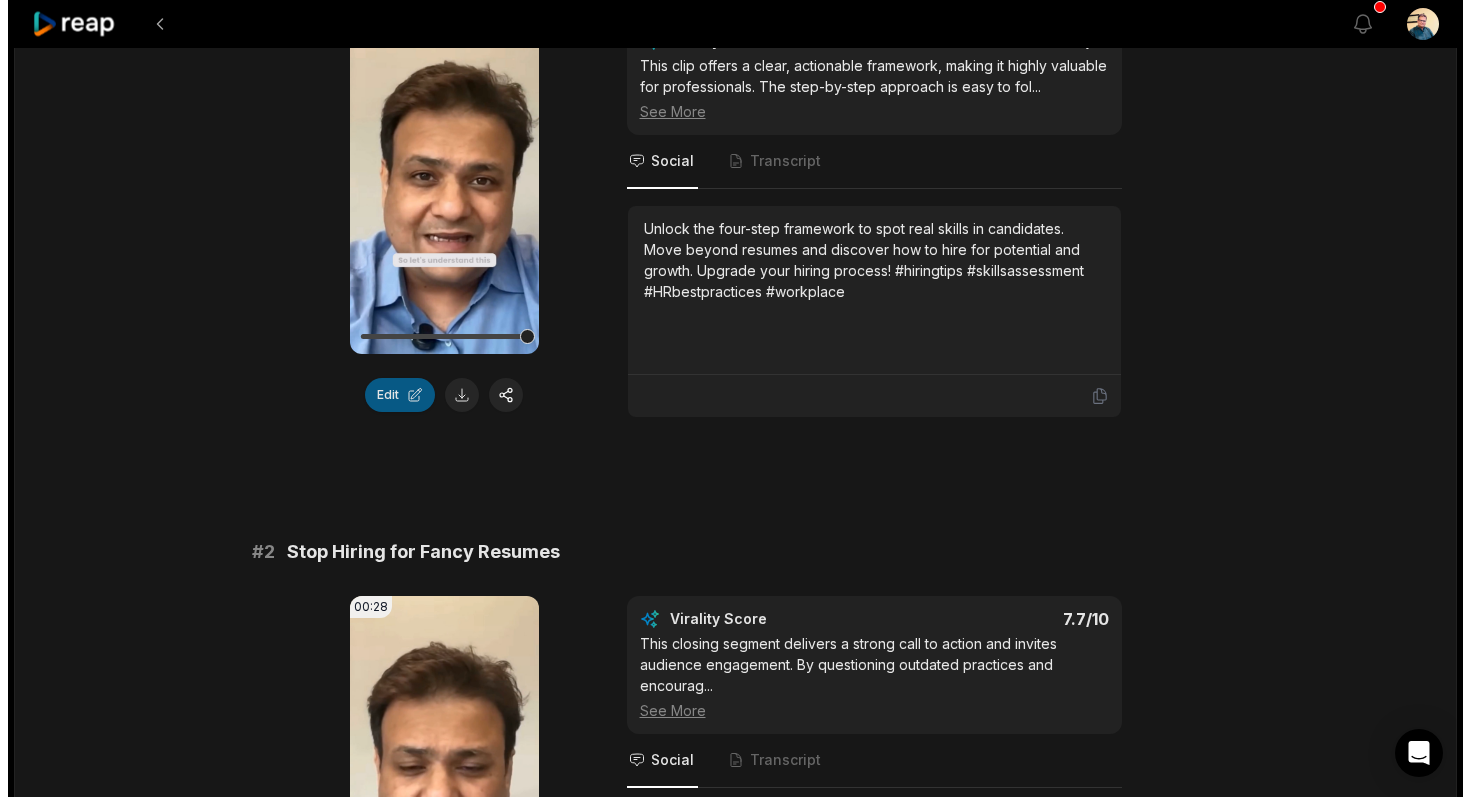 scroll, scrollTop: 0, scrollLeft: 0, axis: both 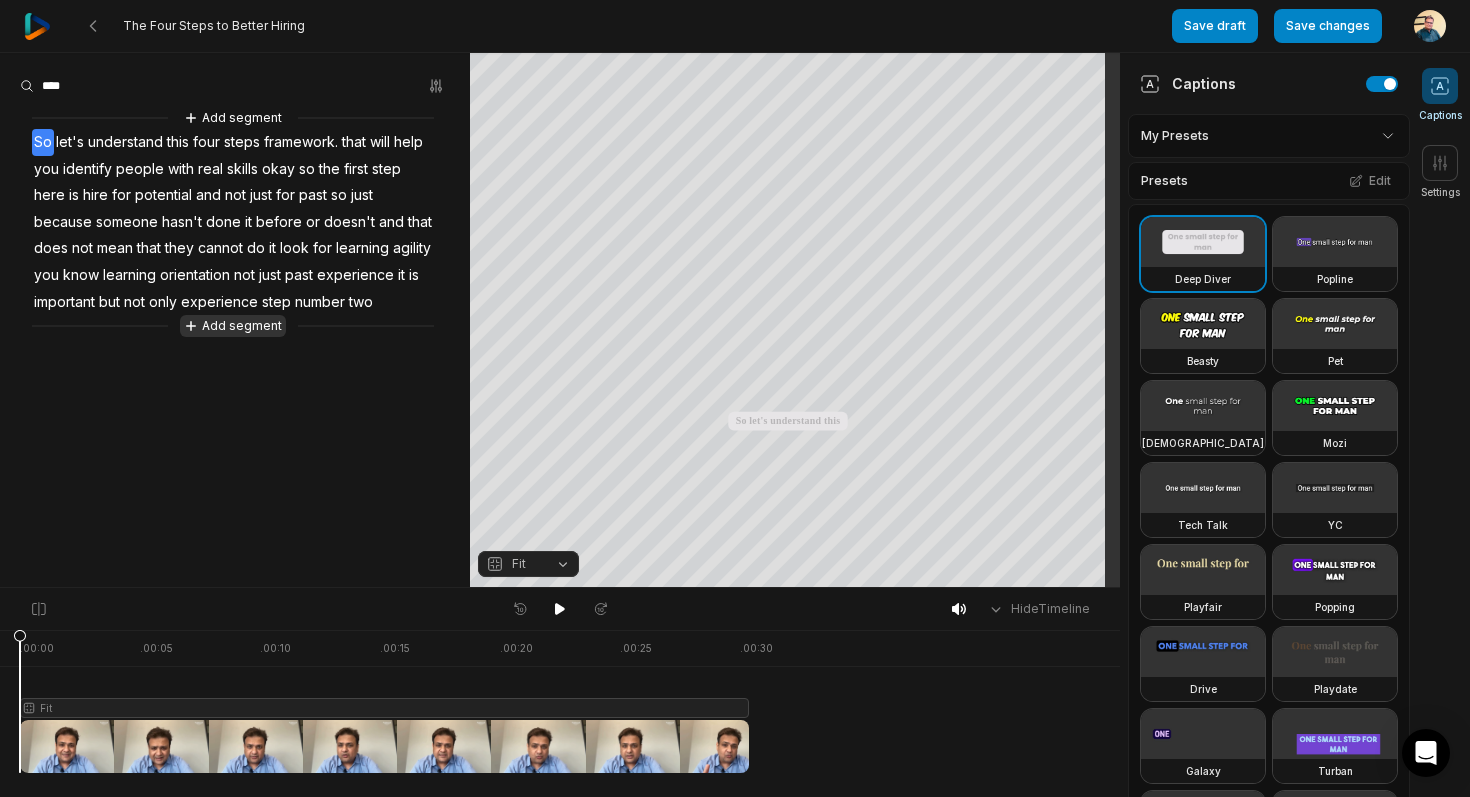 click on "Add segment" at bounding box center [233, 326] 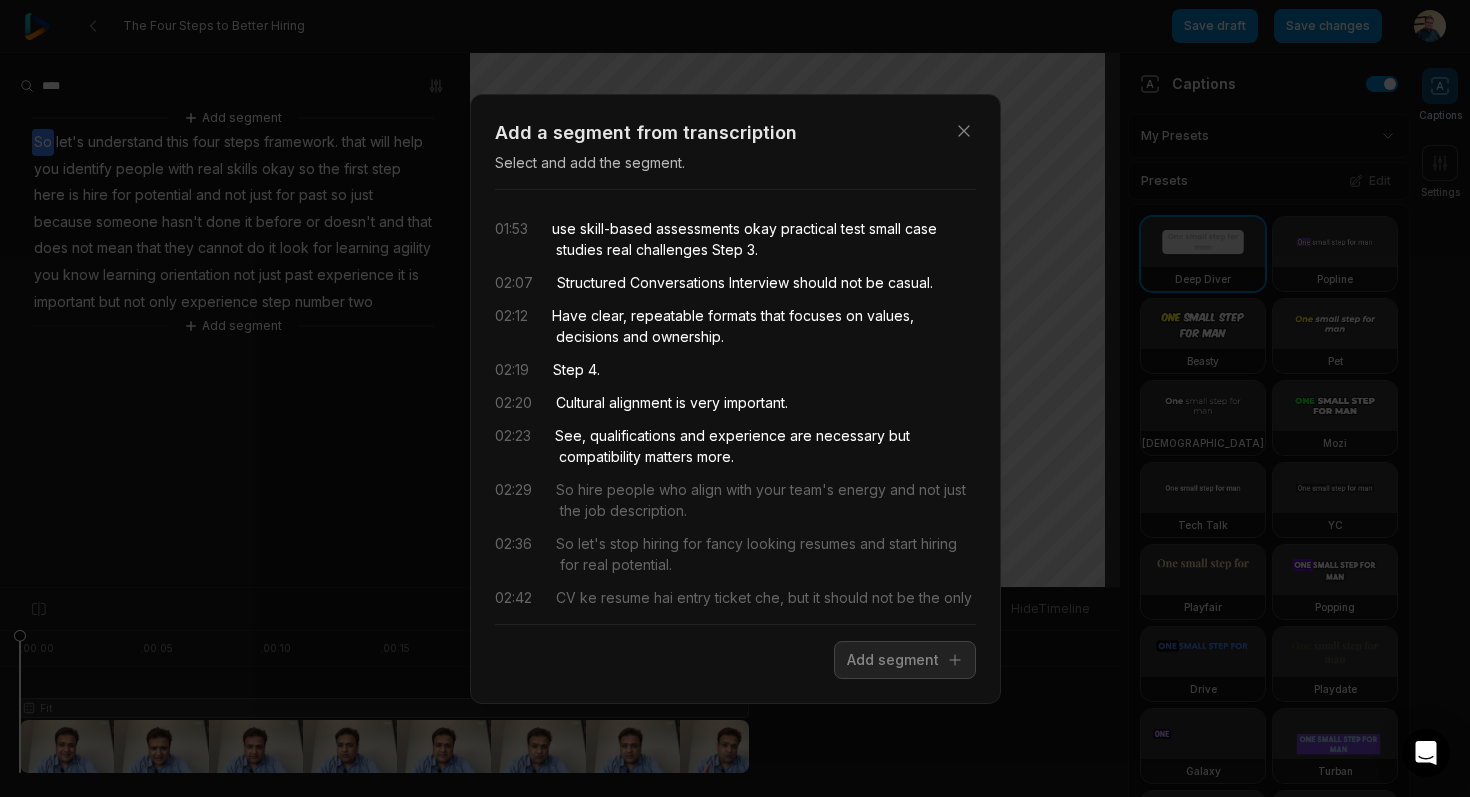 scroll, scrollTop: 0, scrollLeft: 0, axis: both 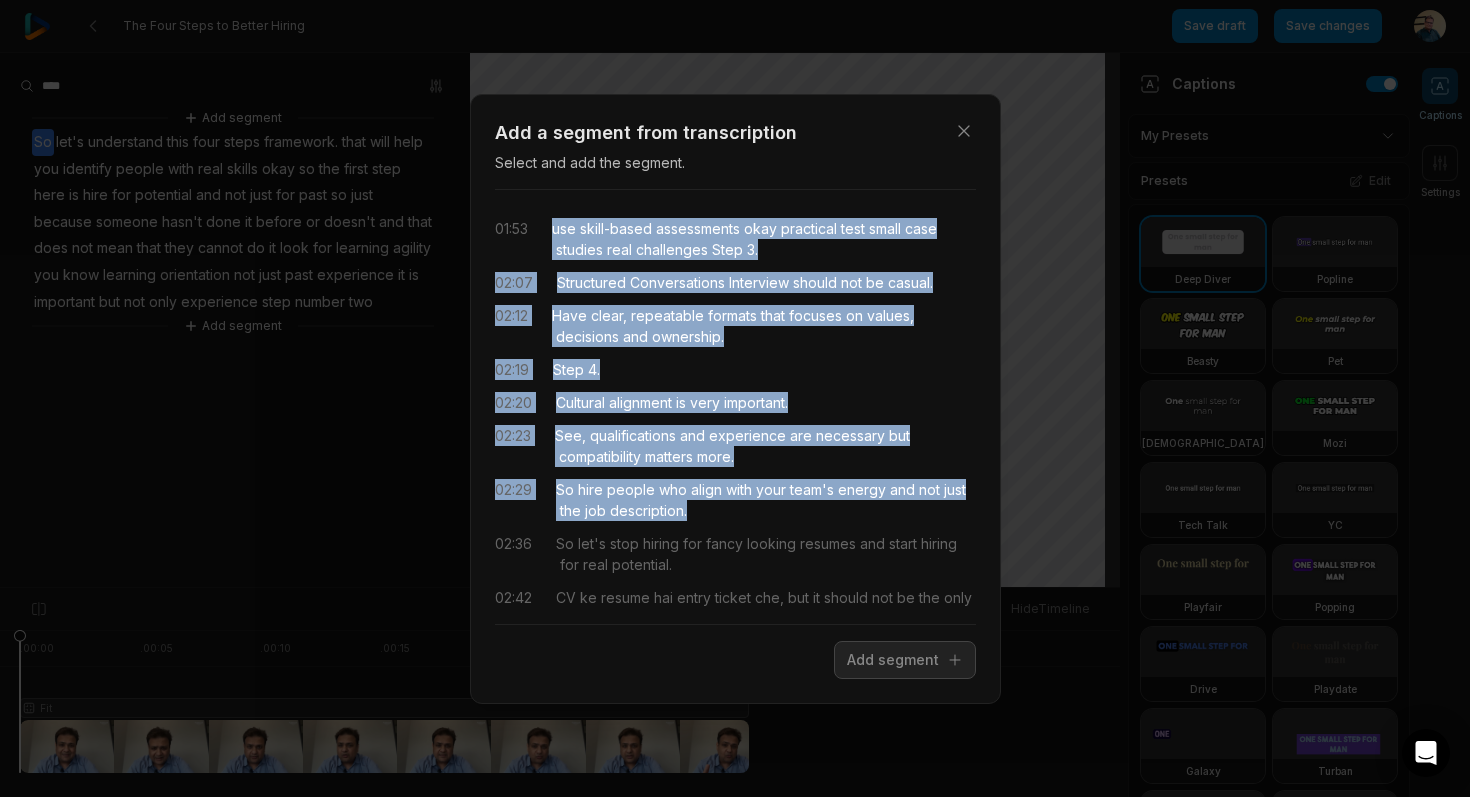 click on "01:53 use   skill-based   assessments   okay   practical   test   small   case   studies   real   challenges   Step   3. 02:07 Structured   Conversations   Interview   should   not   be   casual. 02:12 Have   clear,   repeatable   formats   that   focuses   on   values,   decisions   and   ownership. 02:19 Step   4. 02:20 Cultural   alignment   is   very   important. 02:23 See,   qualifications   and   experience   are   necessary   but   compatibility   matters   more. 02:29 So   hire   people   who   align   with   your   team's   energy   and   not   just   the   job   description. 02:36 So   let's   stop   hiring   for   fancy   looking   resumes   and   start   hiring   for   real   potential. 02:42 CV   ke   resume   hai   entry   ticket   che,   but   it   should   not   be   the   only   reason   to   hire   people   or   to   shortlist   people. 02:50 Tame   talent   shodhi   raha   che   ke   reviews?" at bounding box center (735, 407) 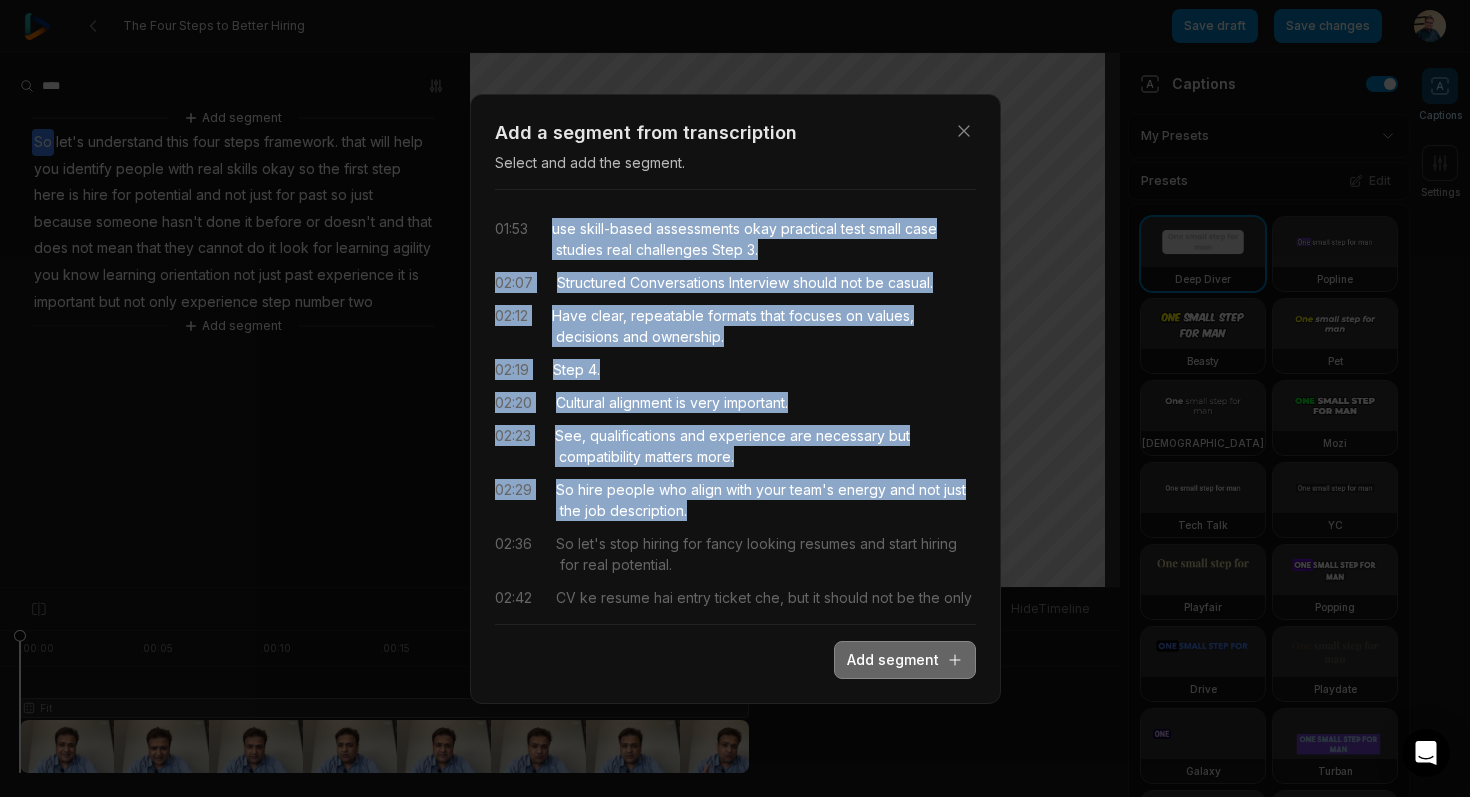 click on "Add segment" at bounding box center (905, 660) 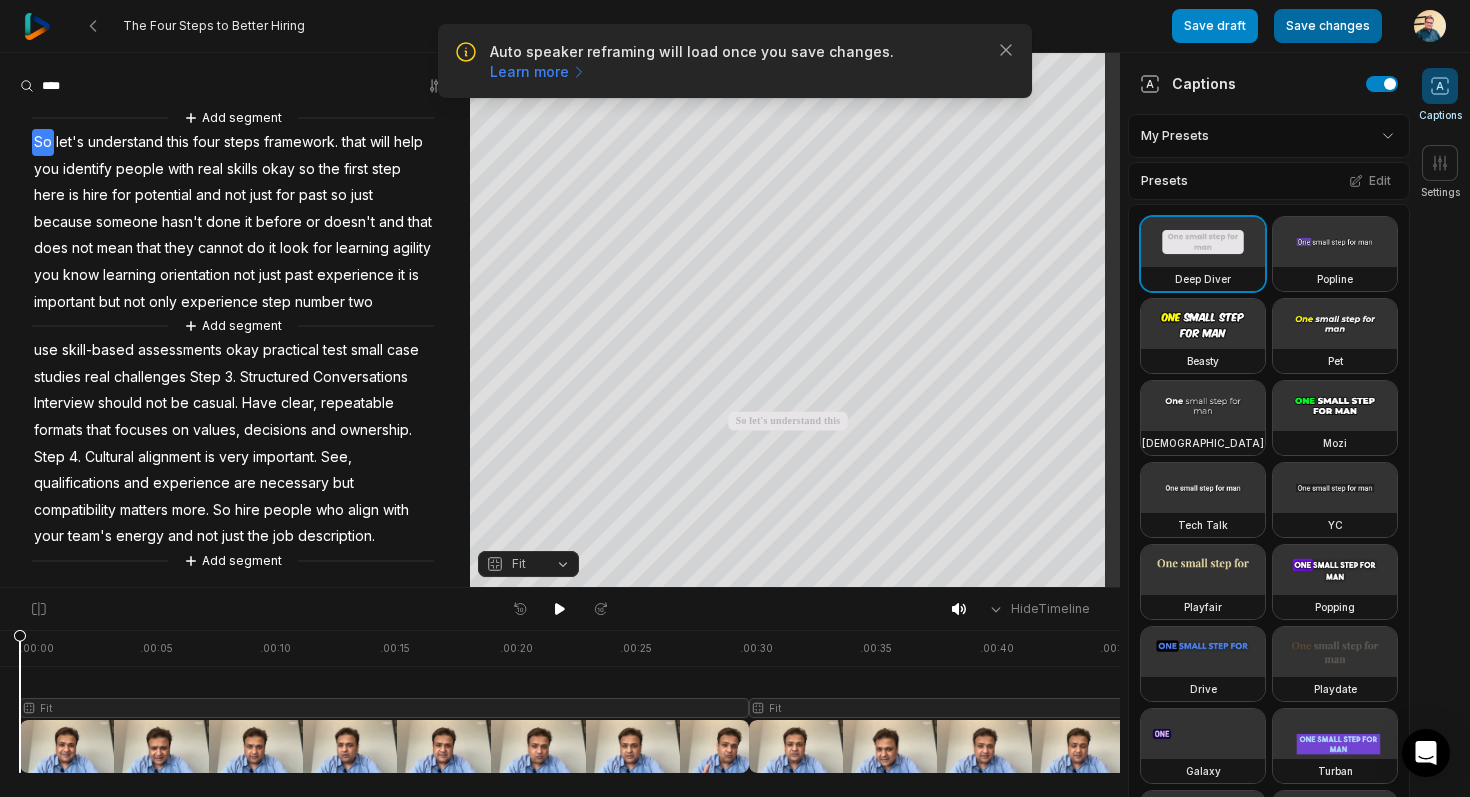 click on "Save changes" at bounding box center (1328, 26) 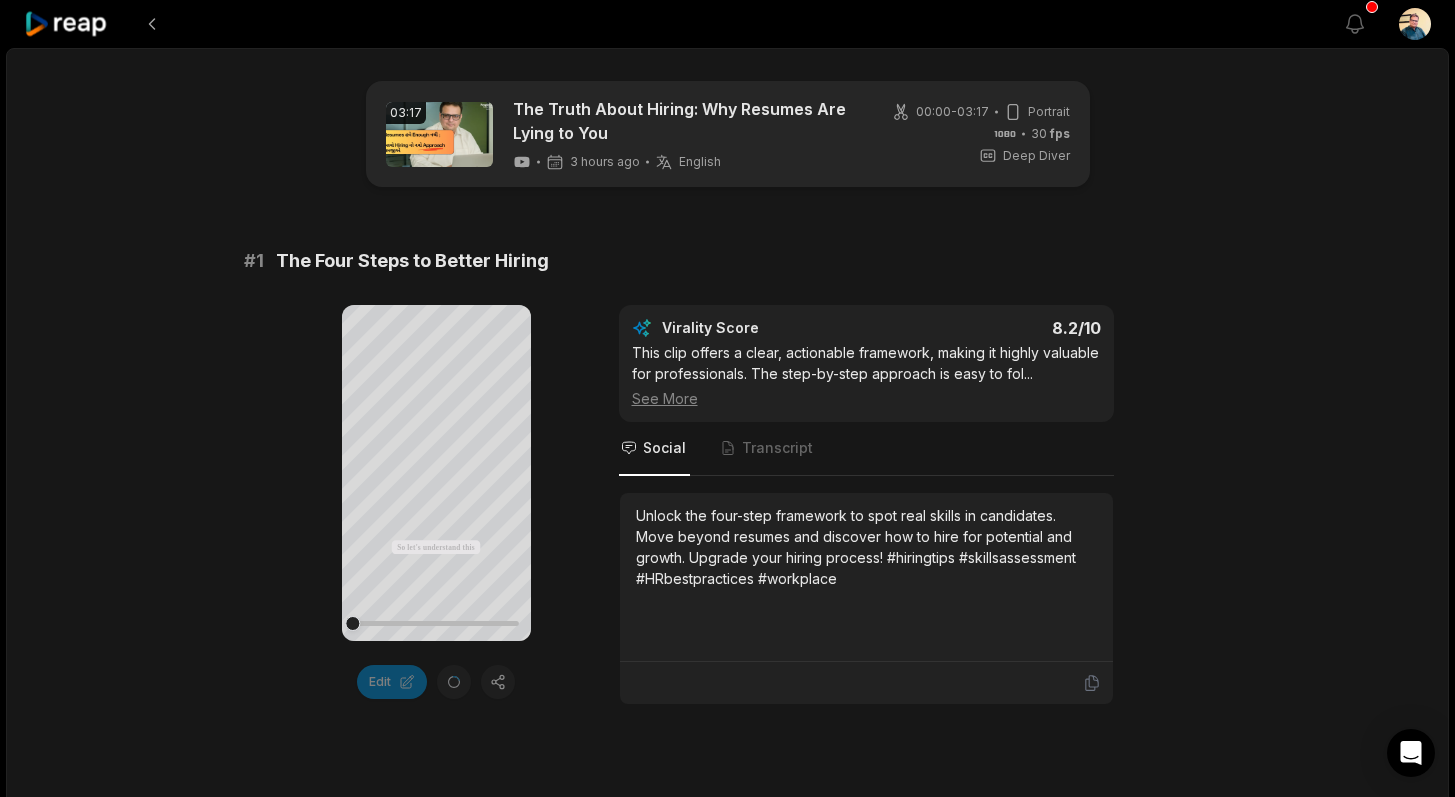 scroll, scrollTop: 1242, scrollLeft: 0, axis: vertical 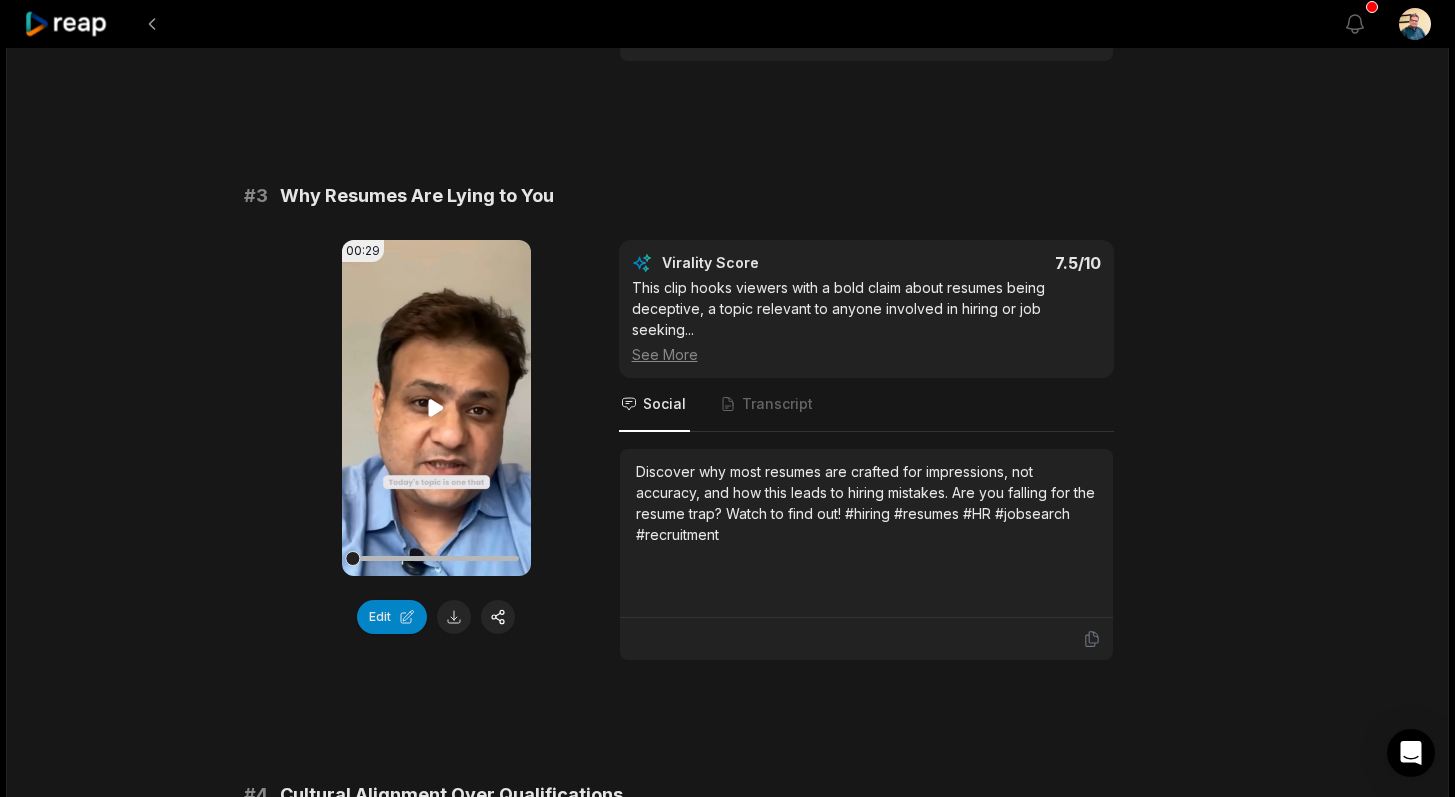 click 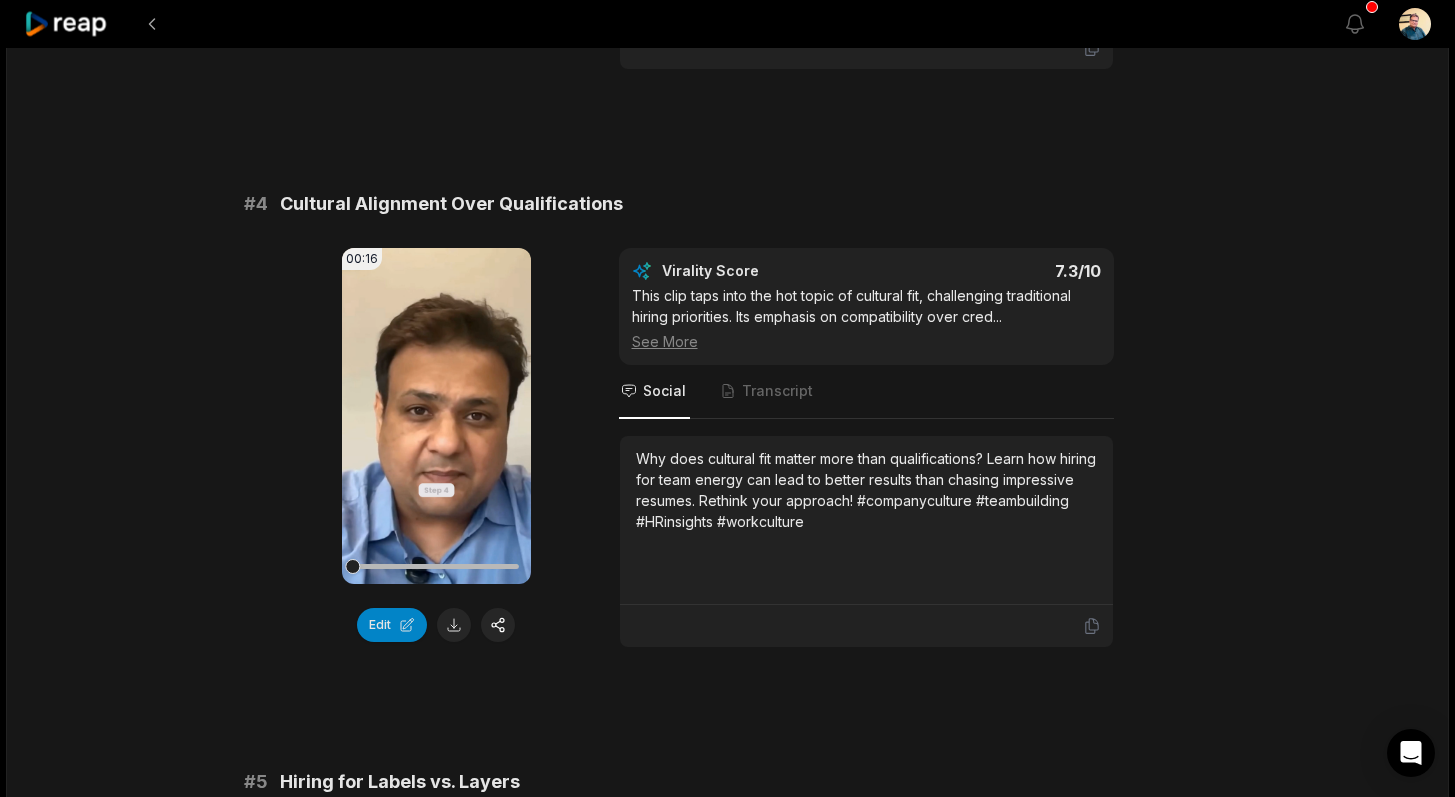 scroll, scrollTop: 1835, scrollLeft: 0, axis: vertical 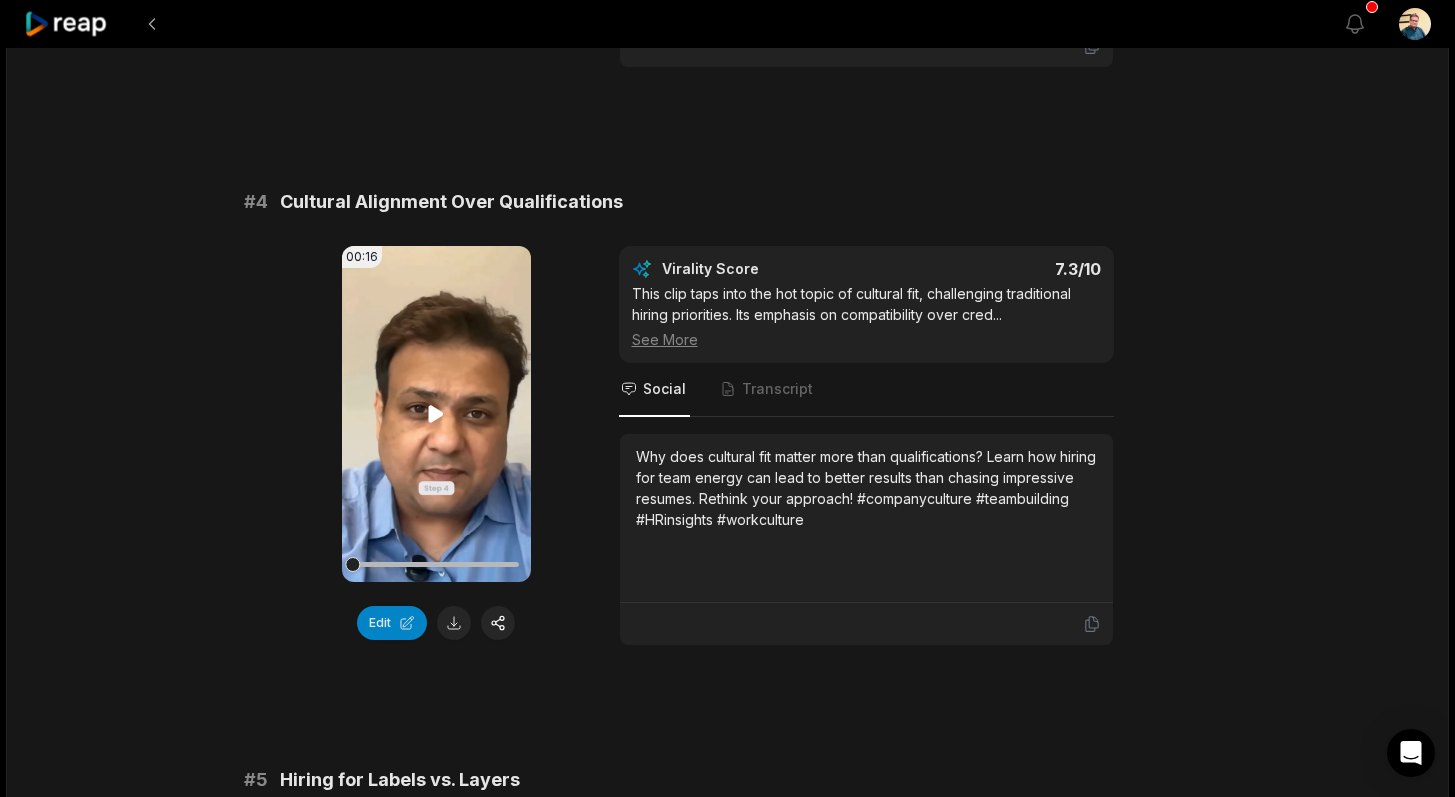 click 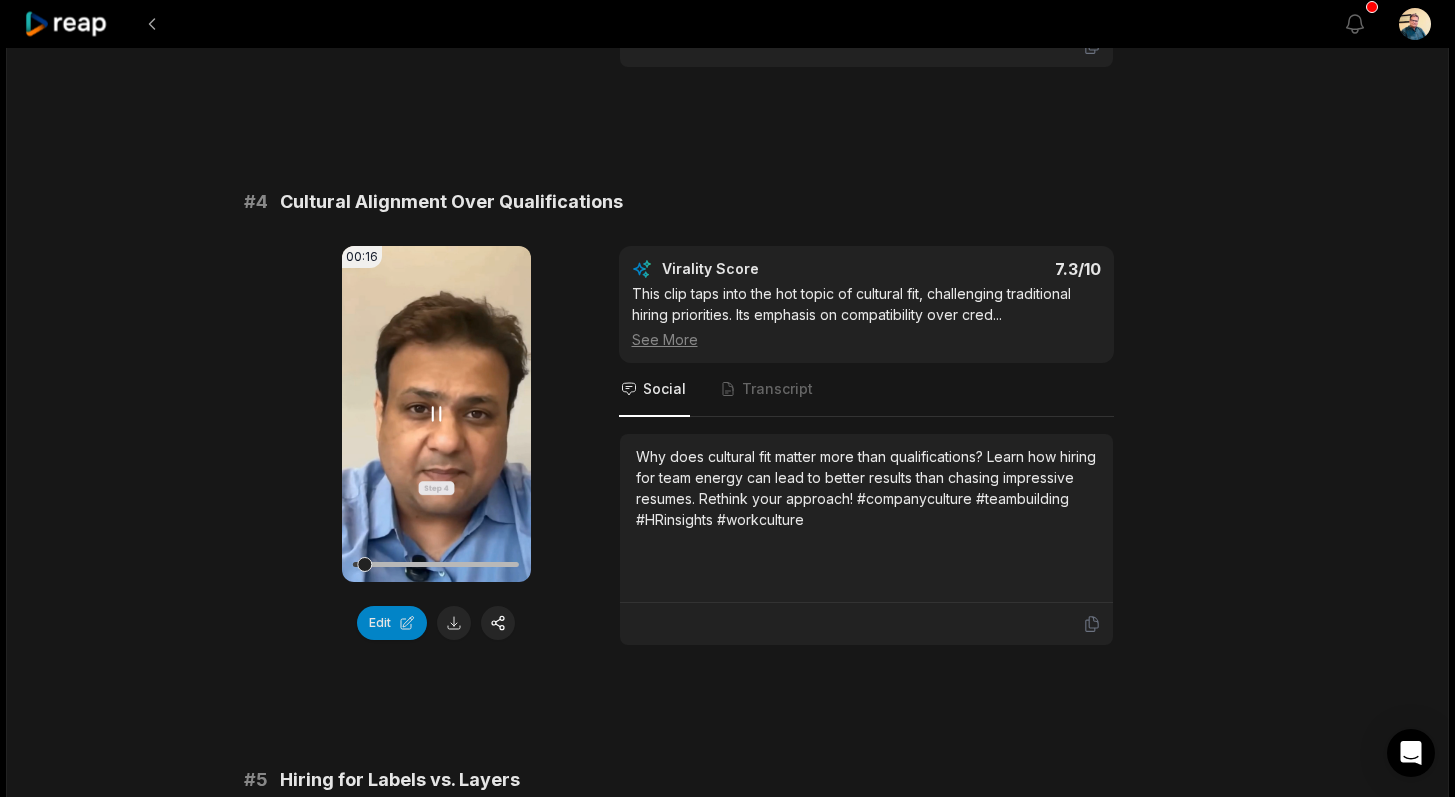 click 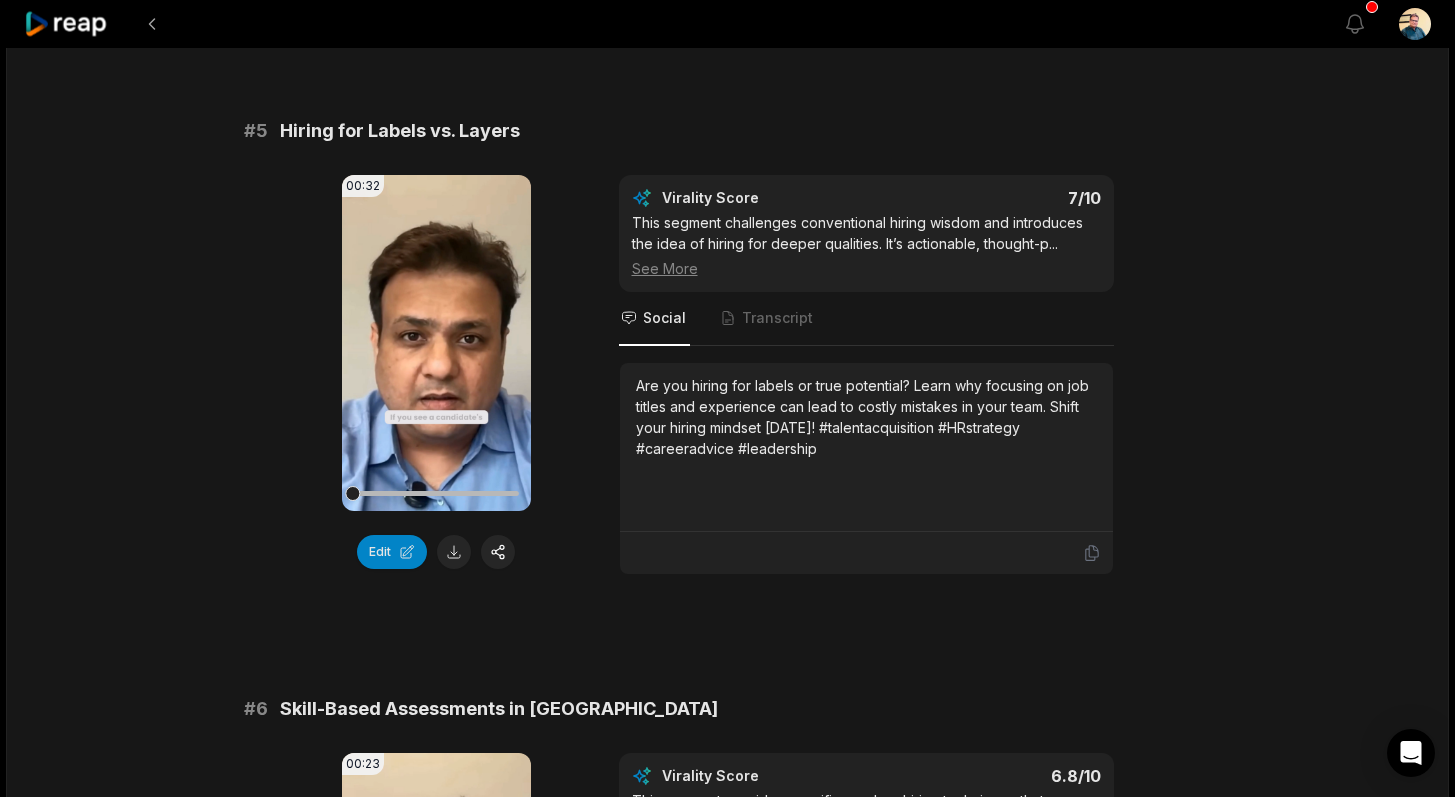 scroll, scrollTop: 2486, scrollLeft: 0, axis: vertical 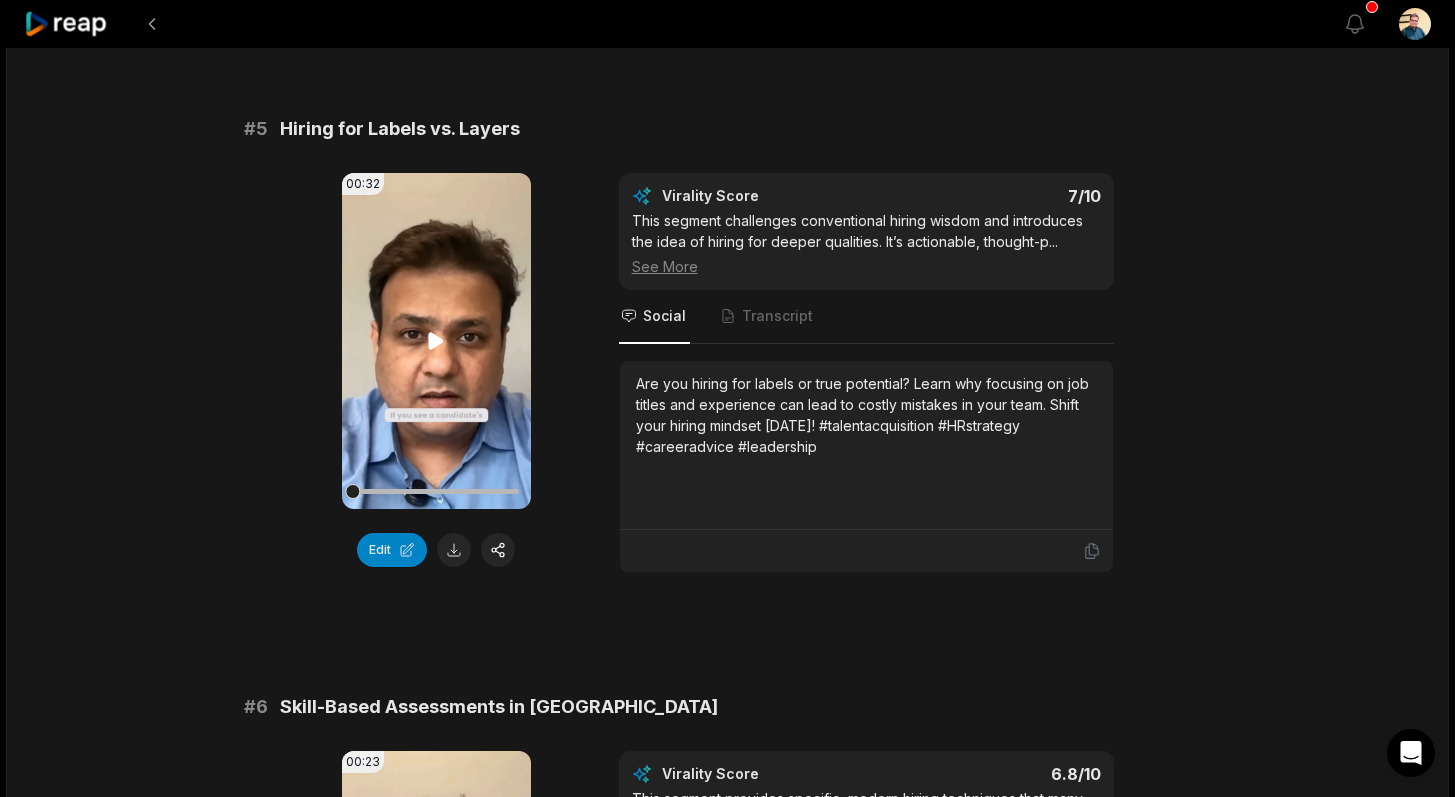 click 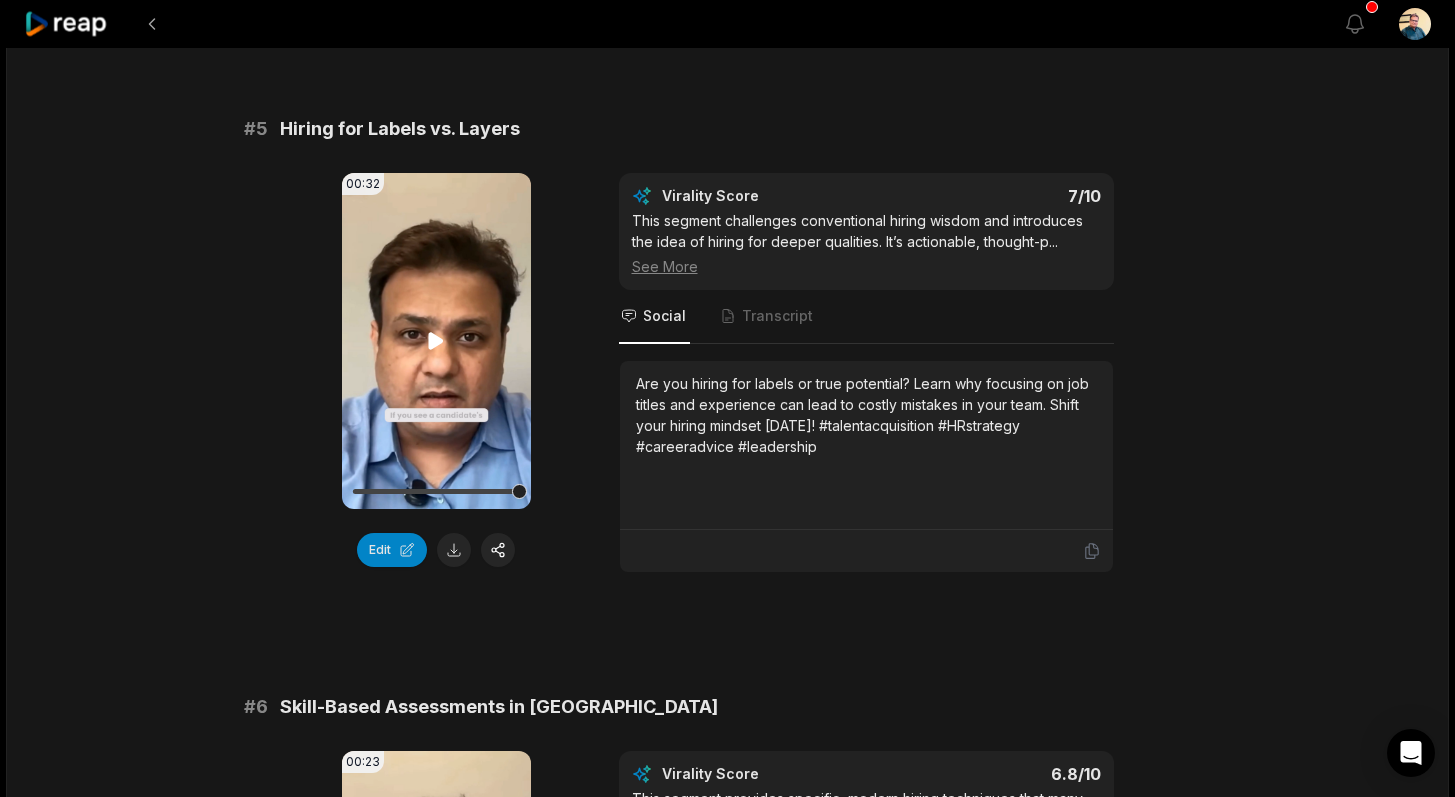 click 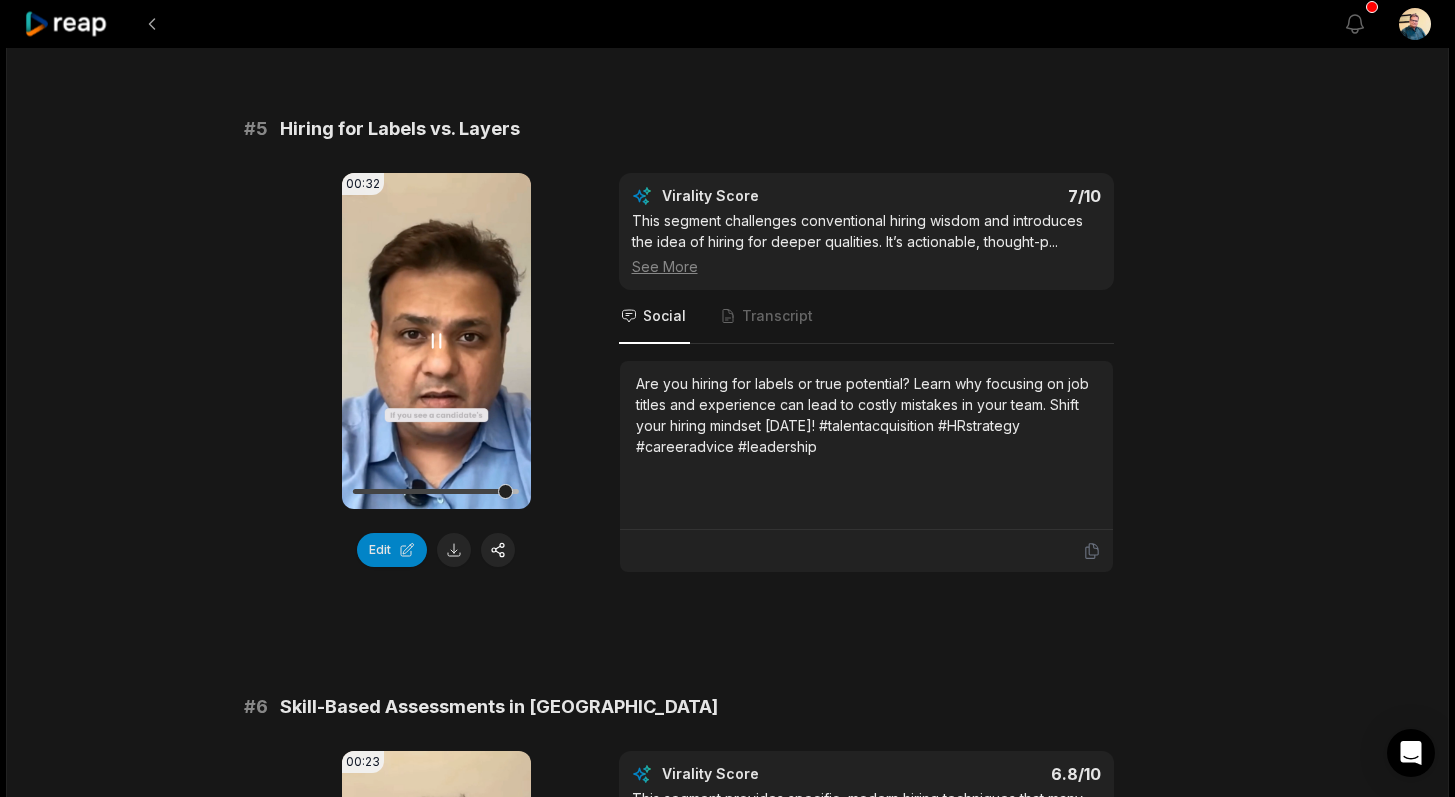 click 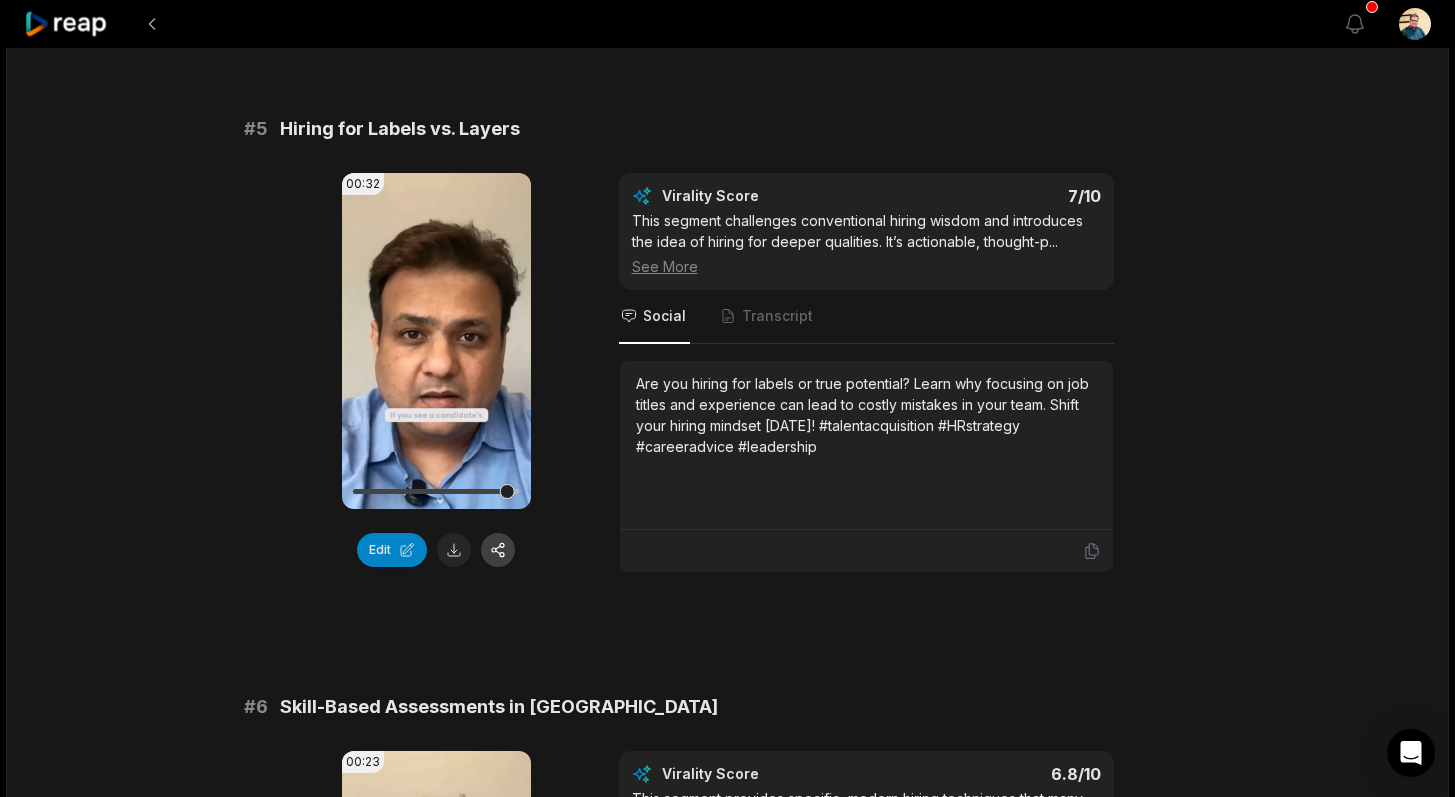 click at bounding box center [498, 550] 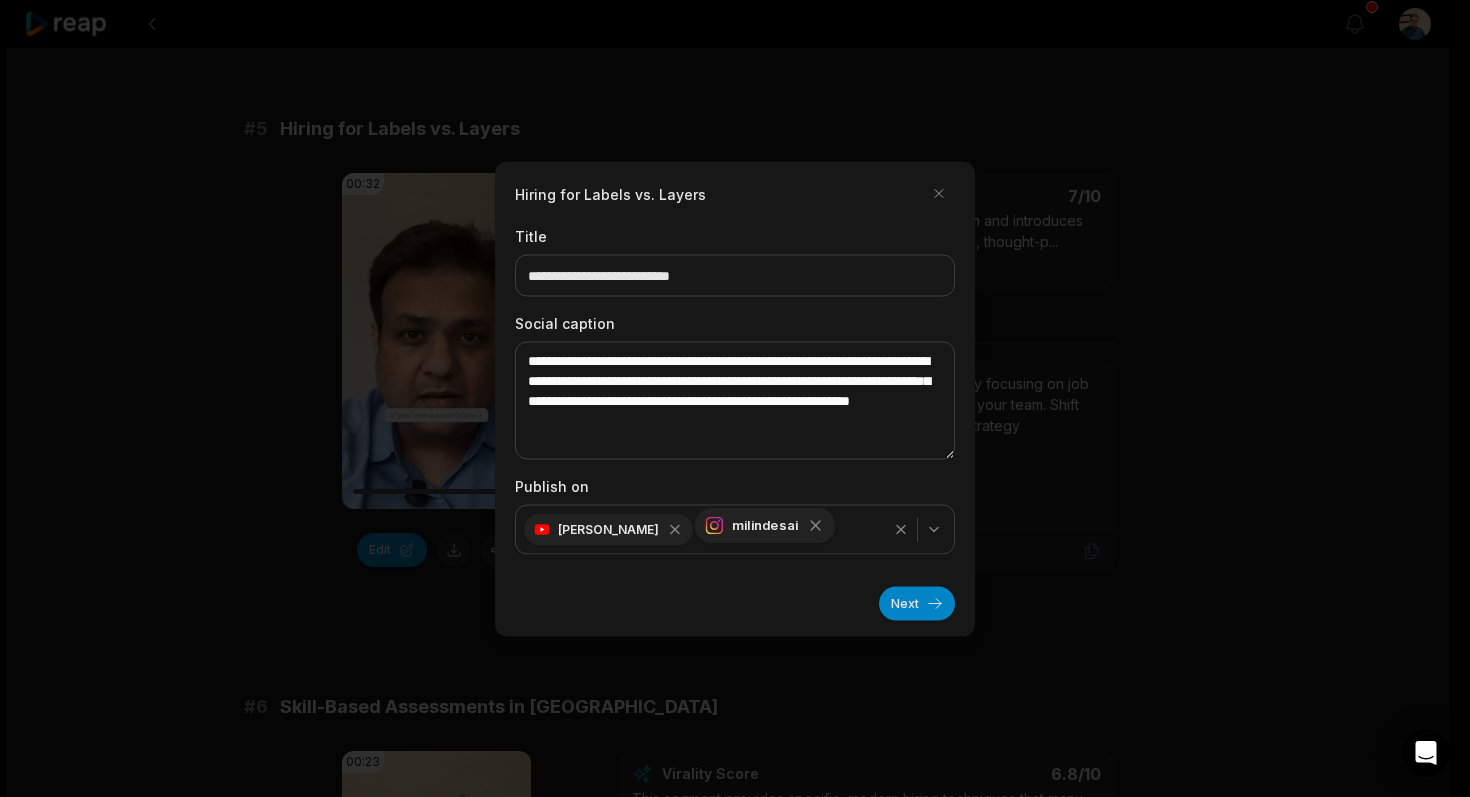 click 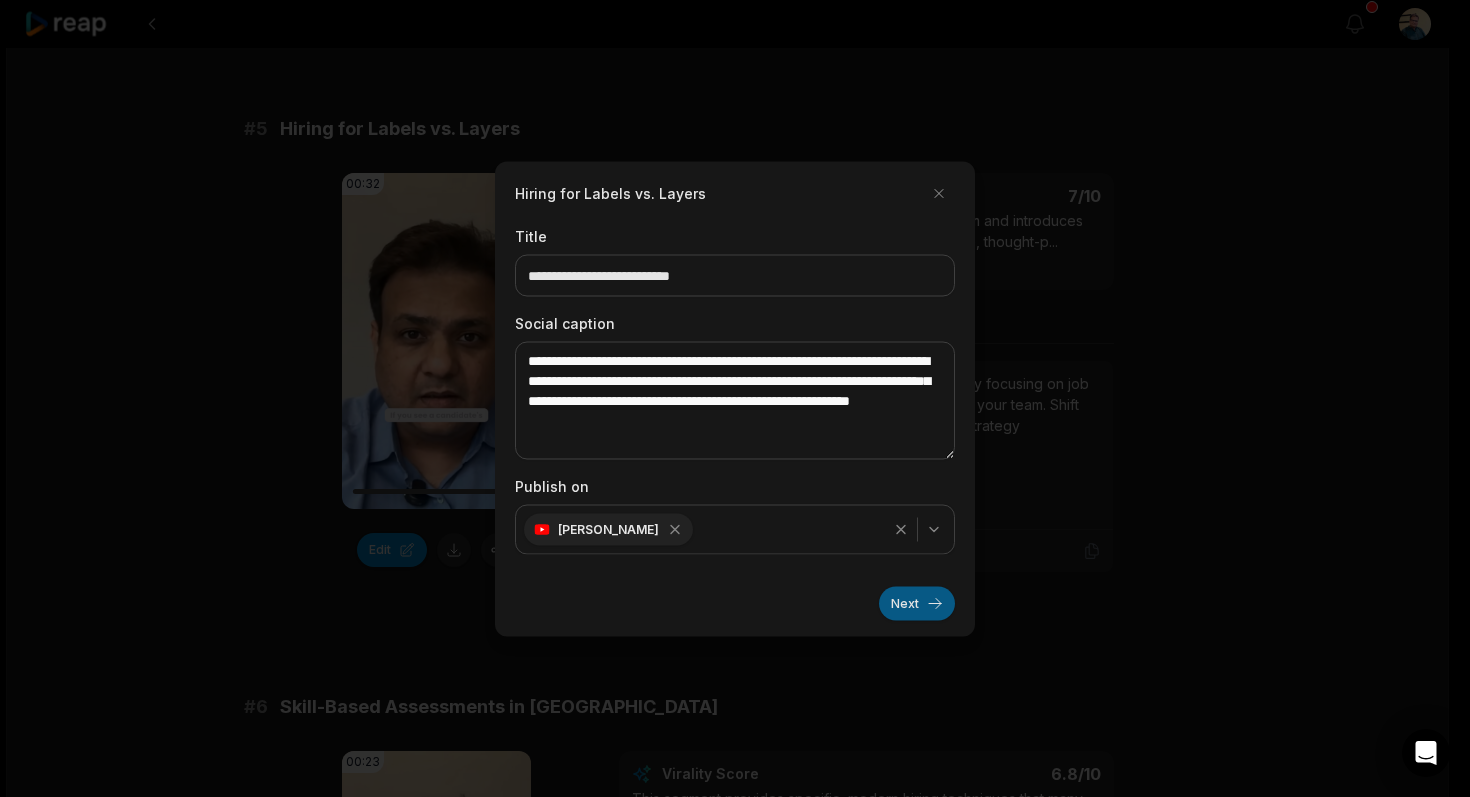 click on "Next" at bounding box center (917, 603) 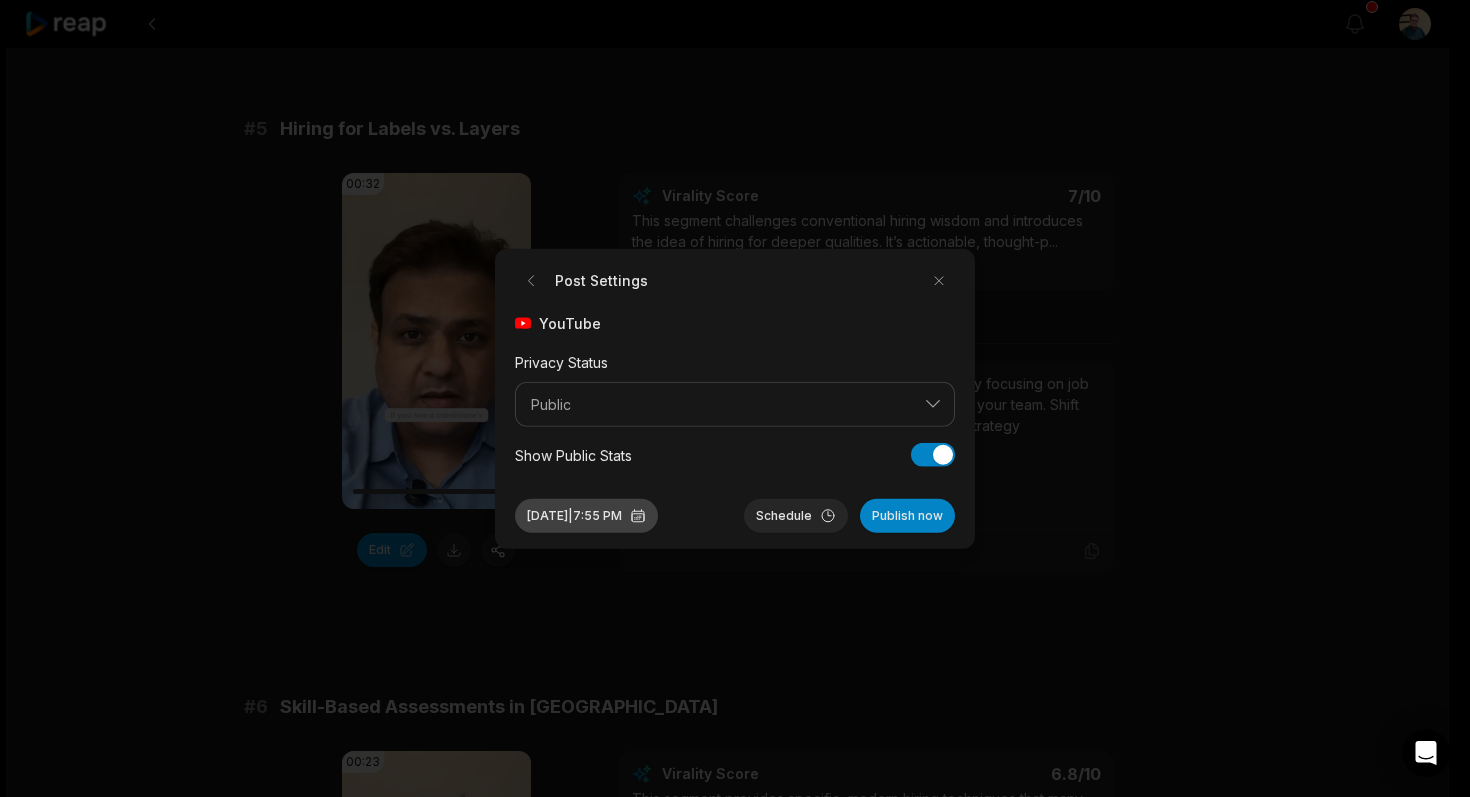click on "Jul 1, 2025  |  7:55 PM" at bounding box center [586, 516] 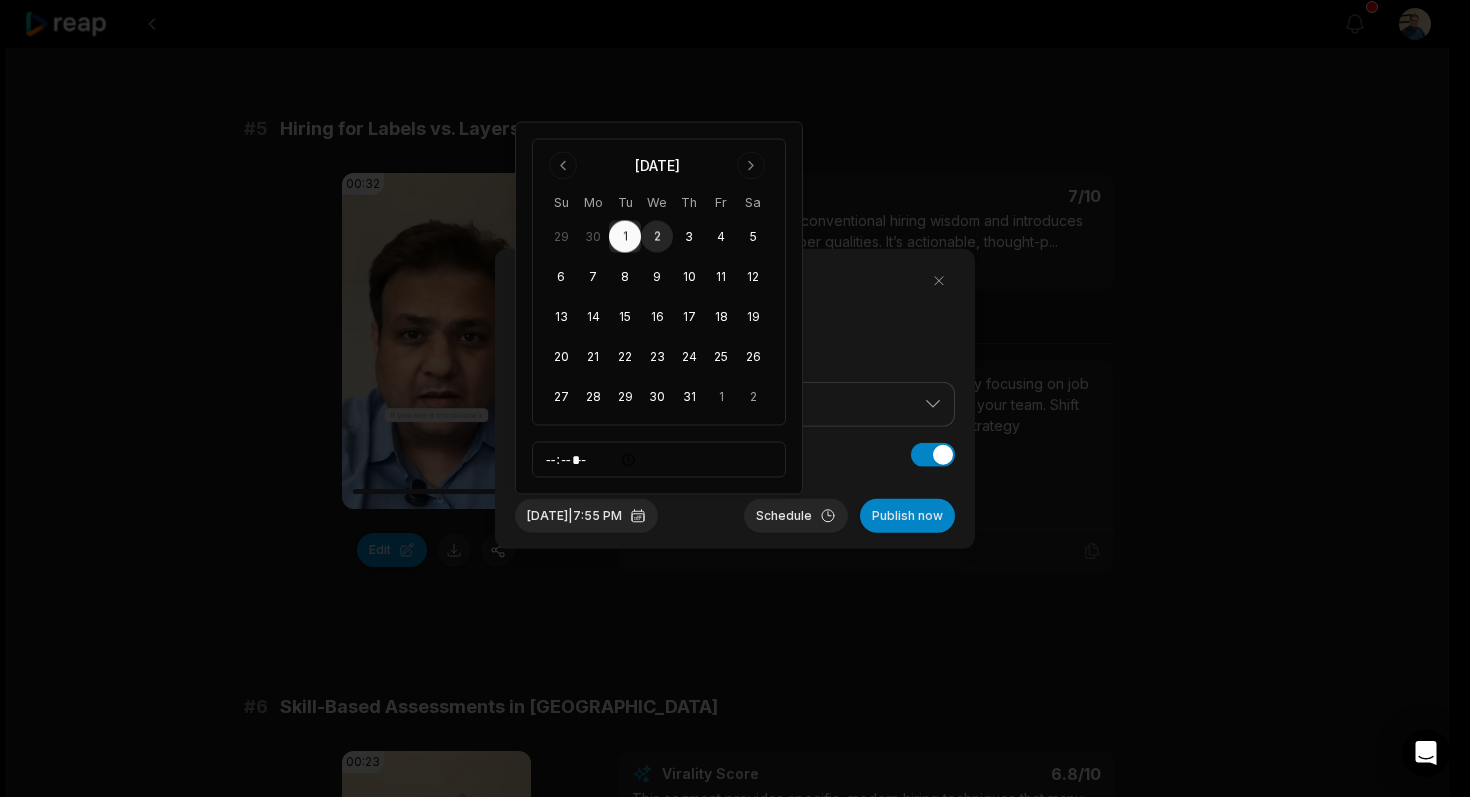 click on "2" at bounding box center [657, 237] 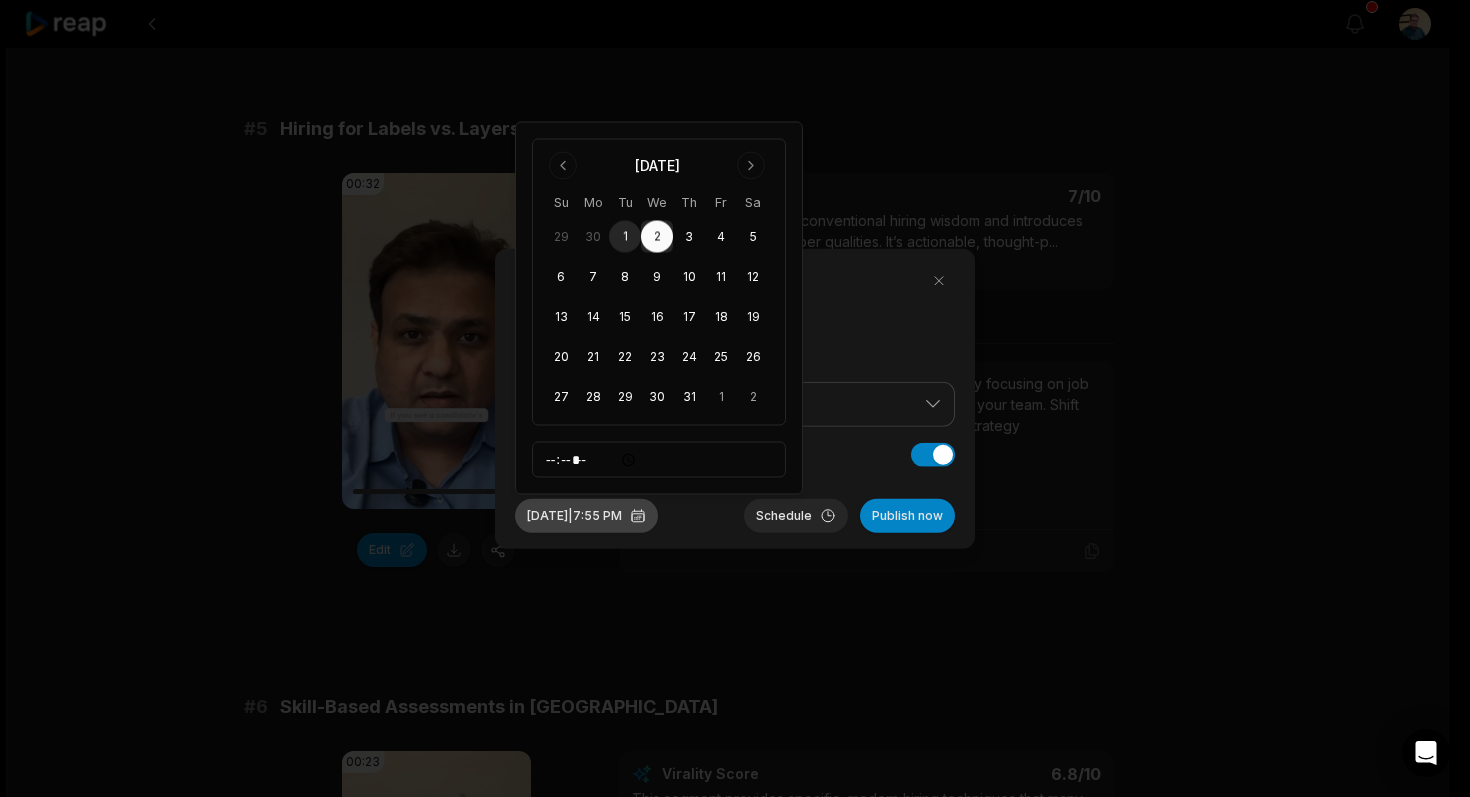 click on "Jul 2, 2025  |  7:55 PM" at bounding box center (586, 516) 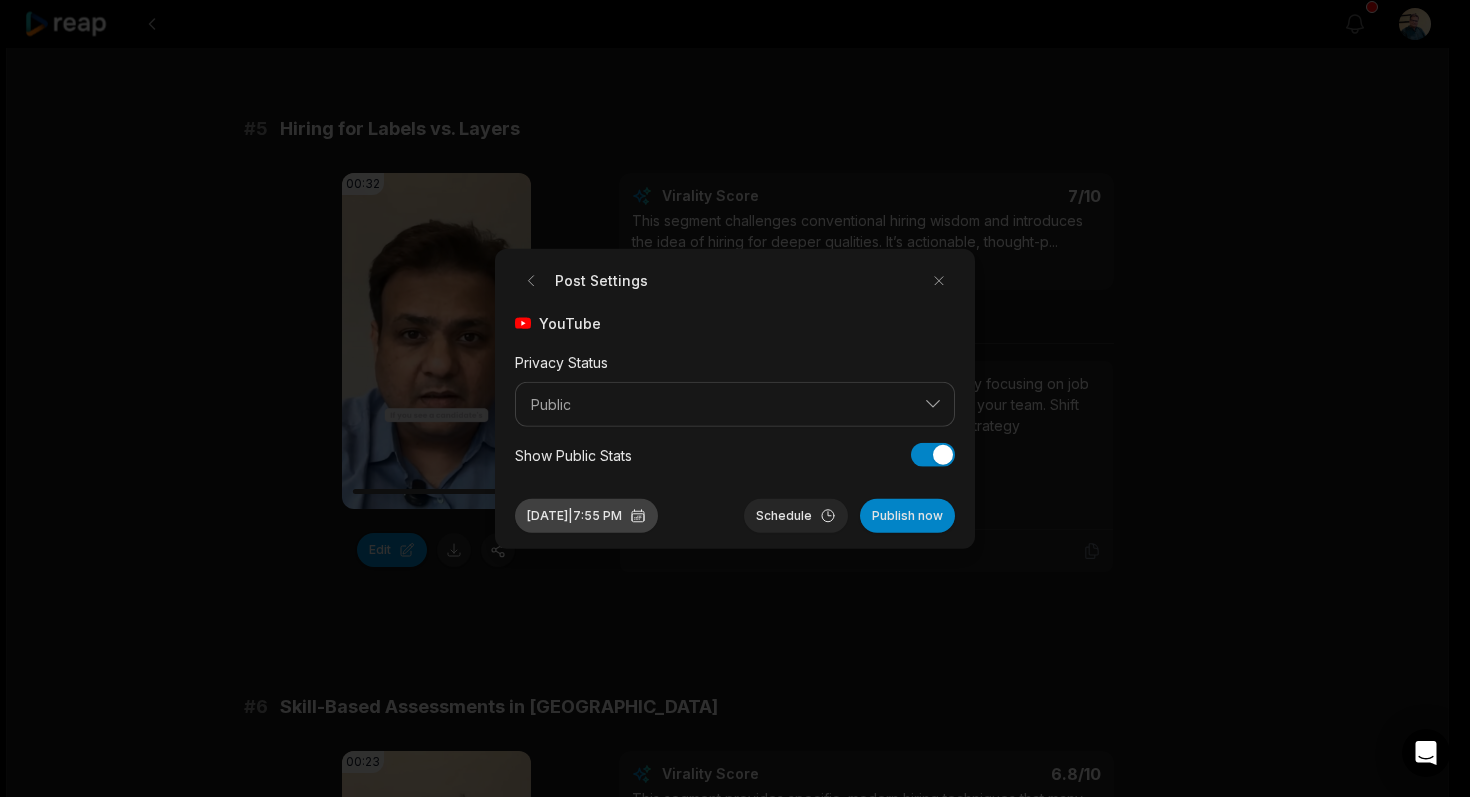 click on "Jul 2, 2025  |  7:55 PM" at bounding box center (586, 516) 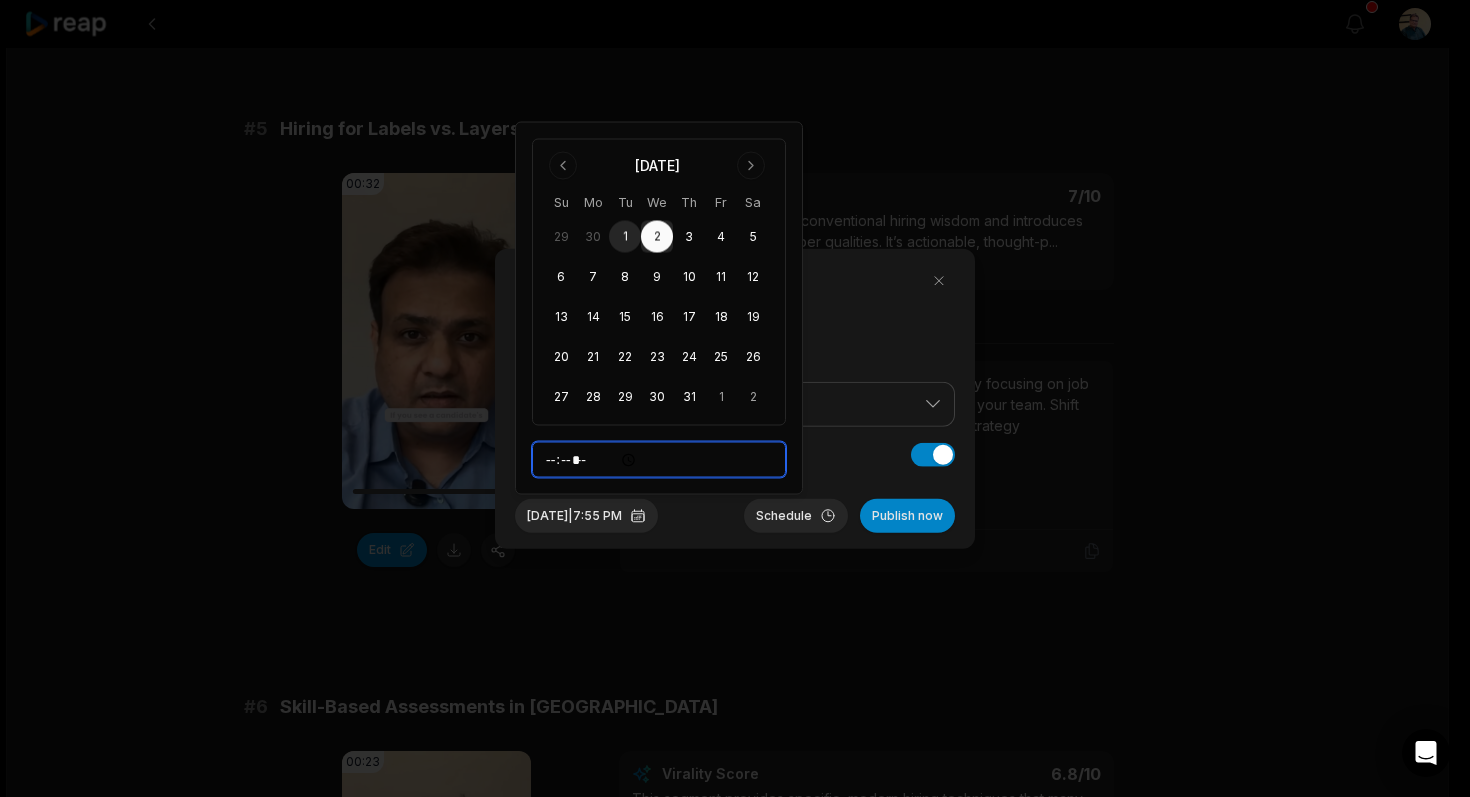click on "*****" at bounding box center [659, 460] 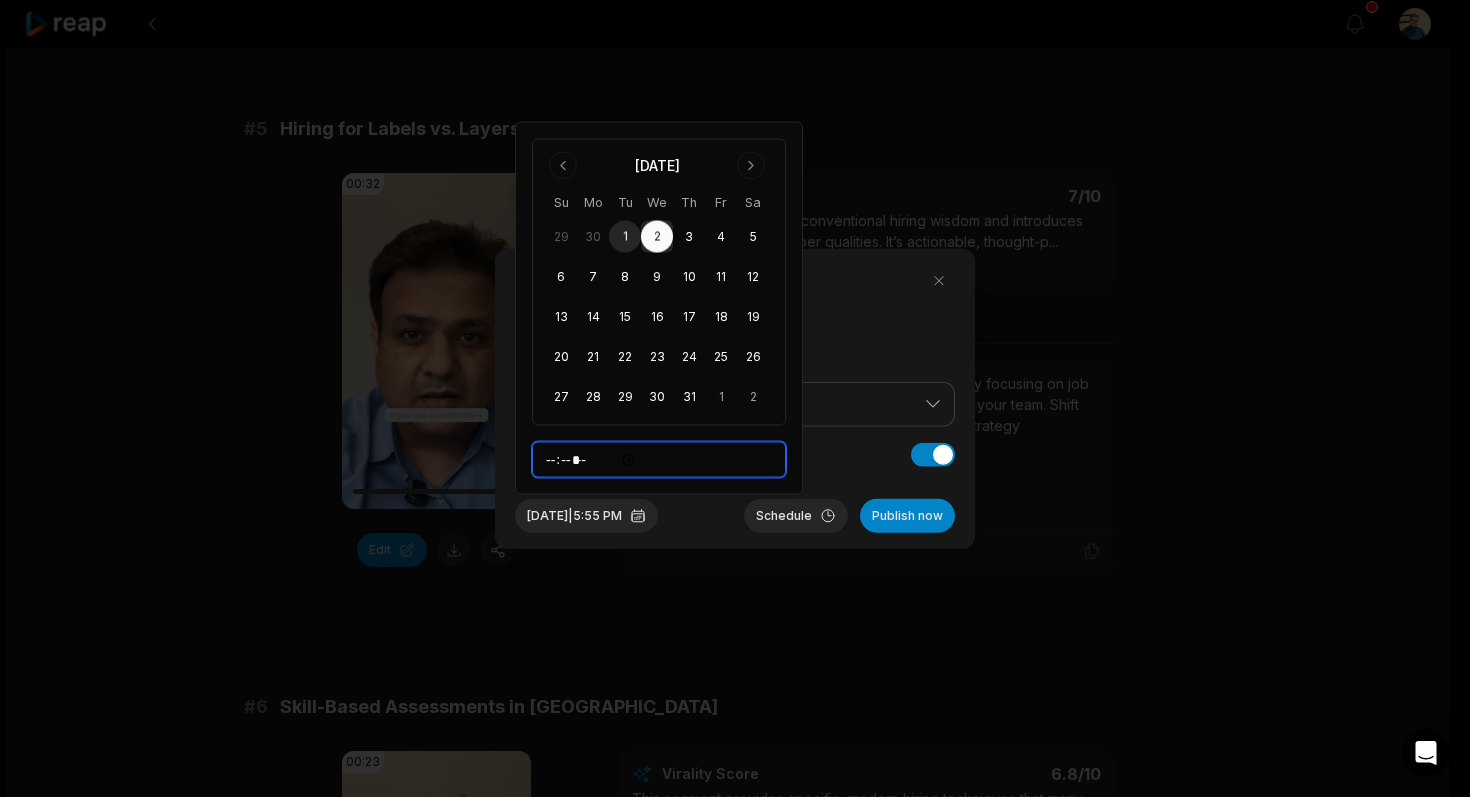 click on "*****" at bounding box center [659, 460] 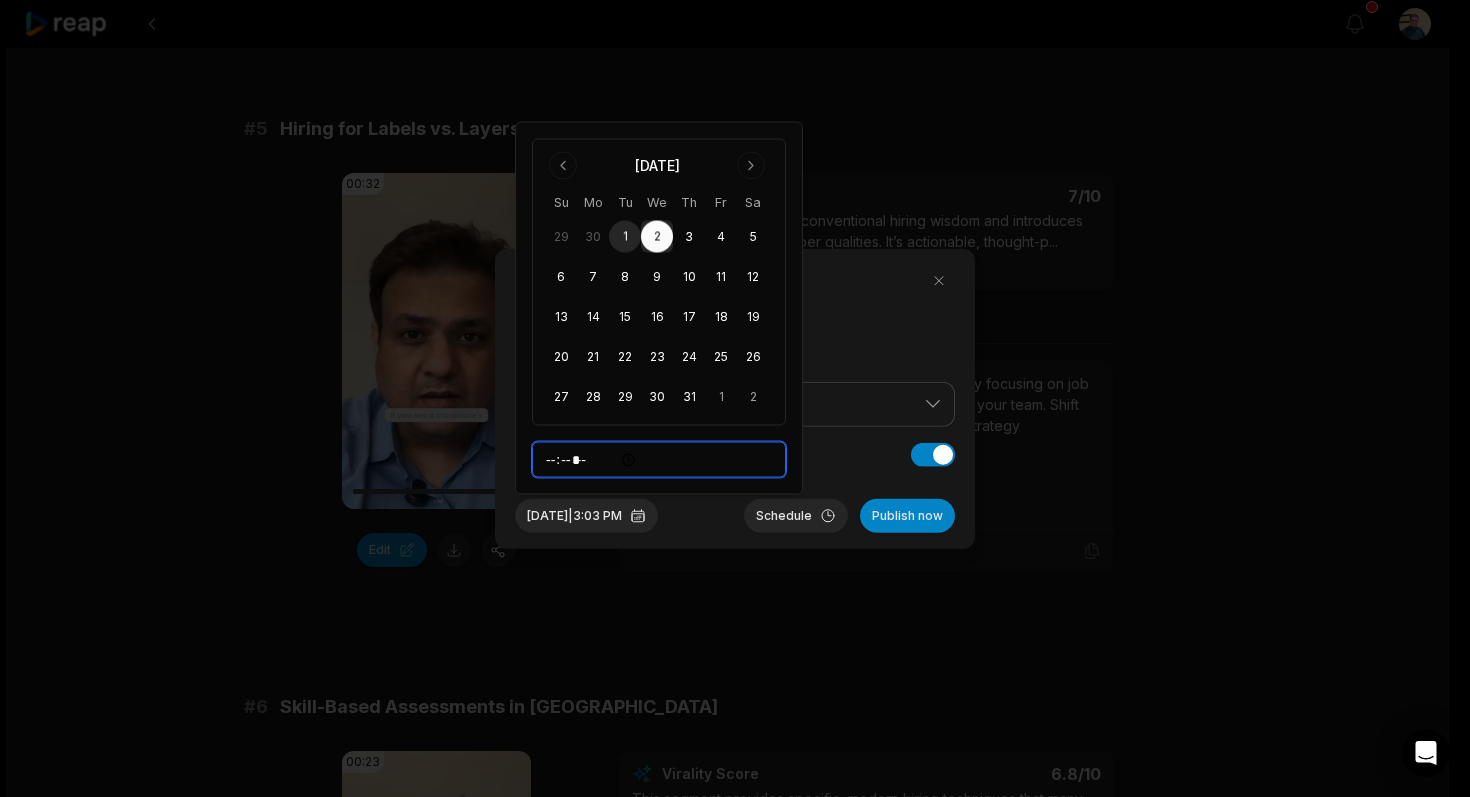 type on "*****" 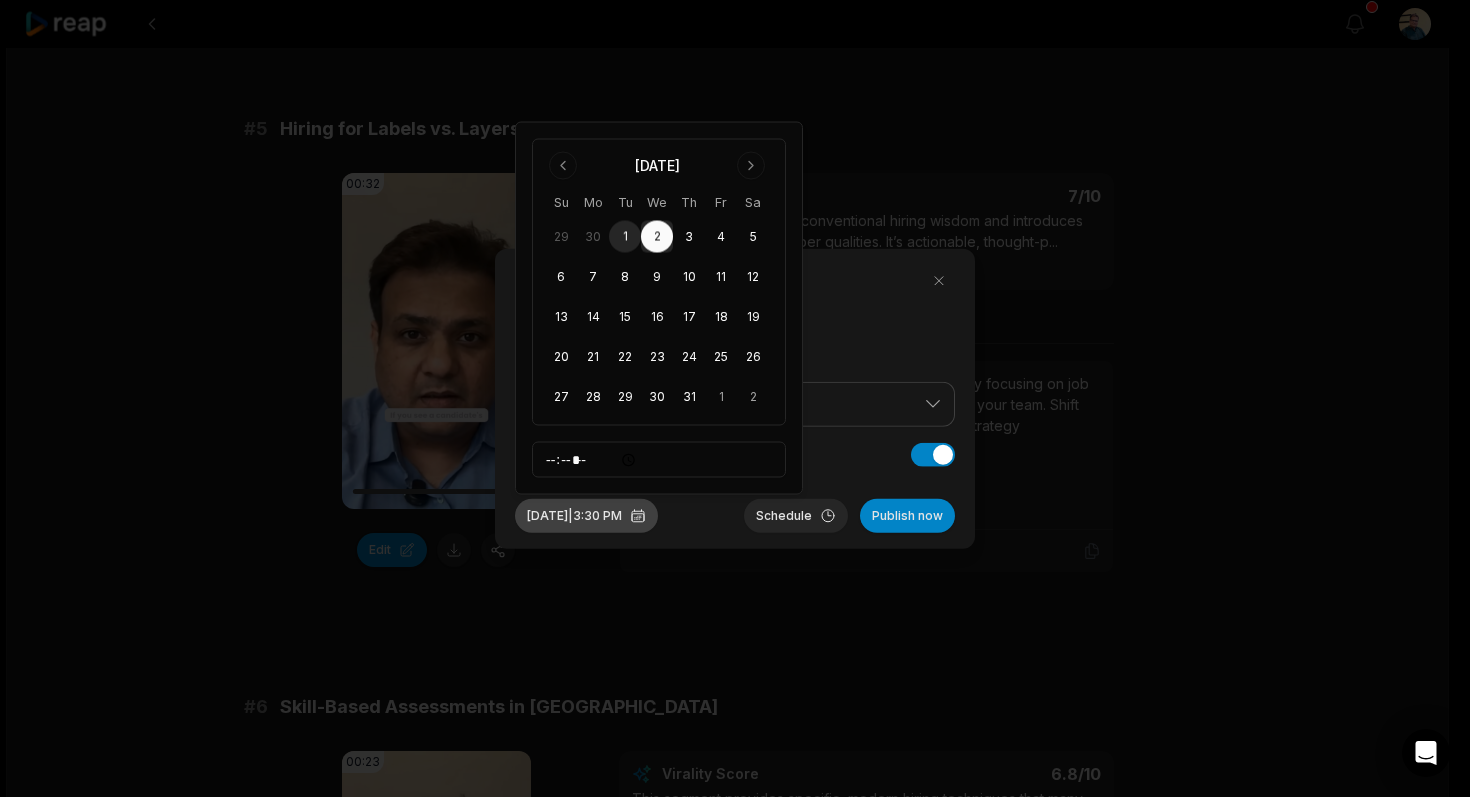 click on "Jul 2, 2025  |  3:30 PM" at bounding box center [586, 516] 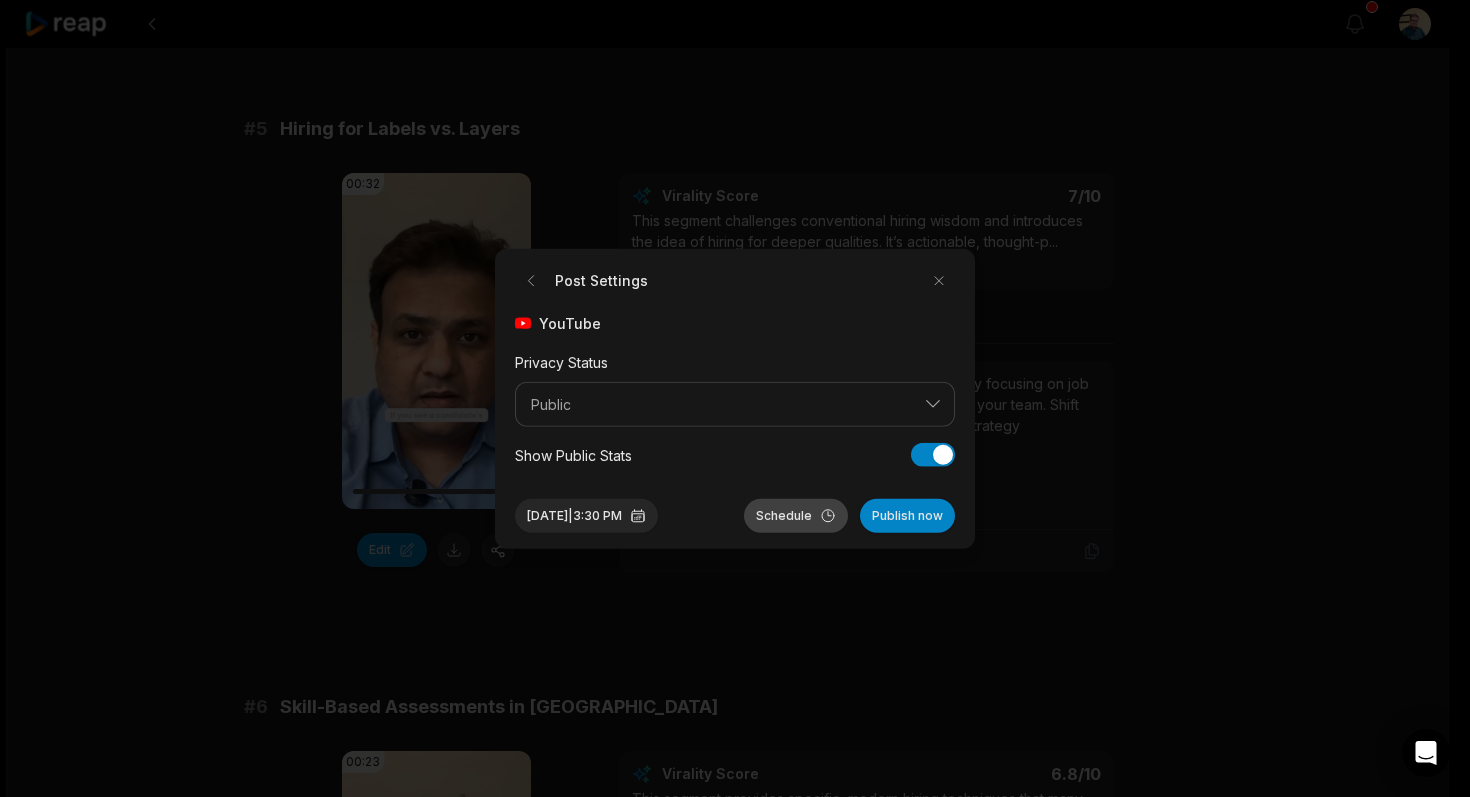 click on "Schedule" at bounding box center (796, 516) 